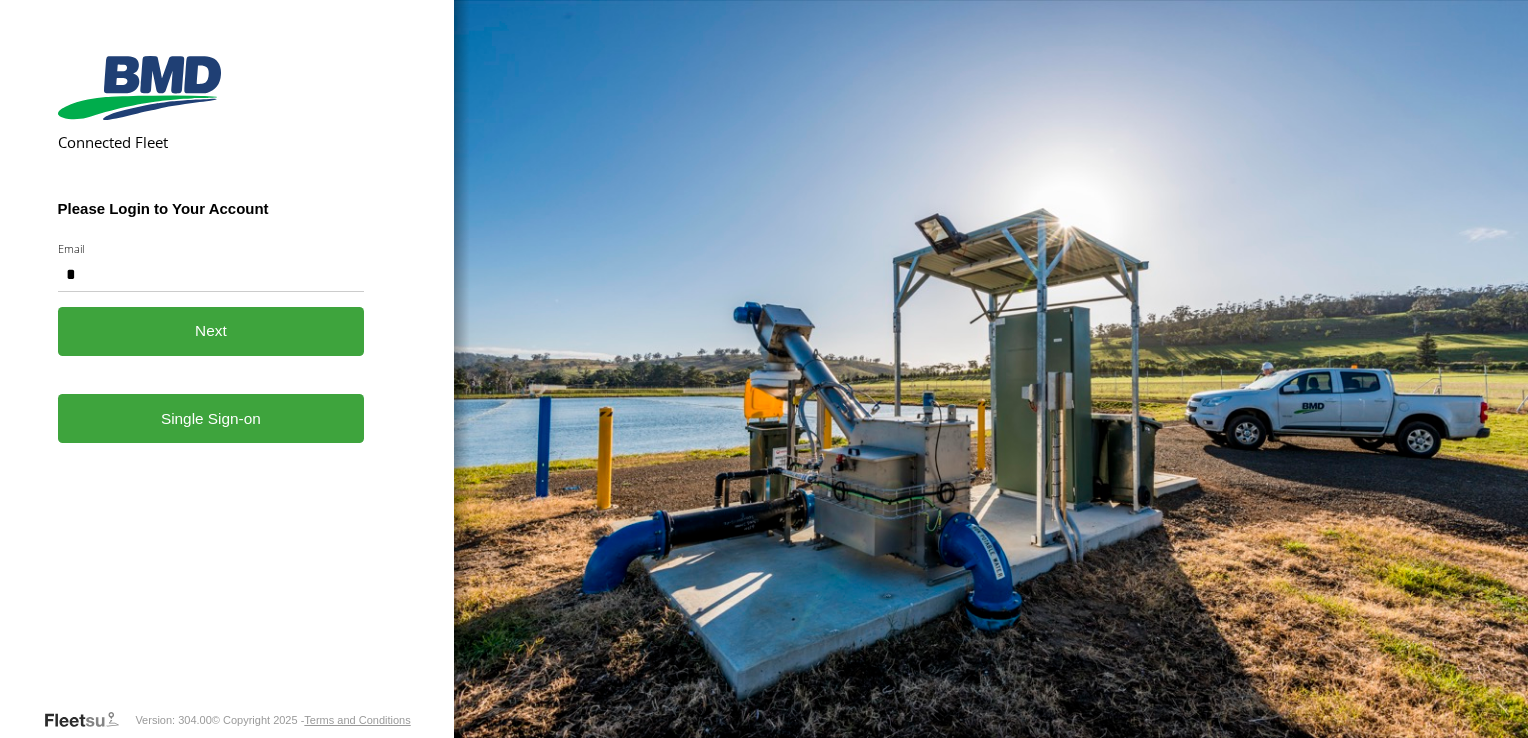 scroll, scrollTop: 0, scrollLeft: 0, axis: both 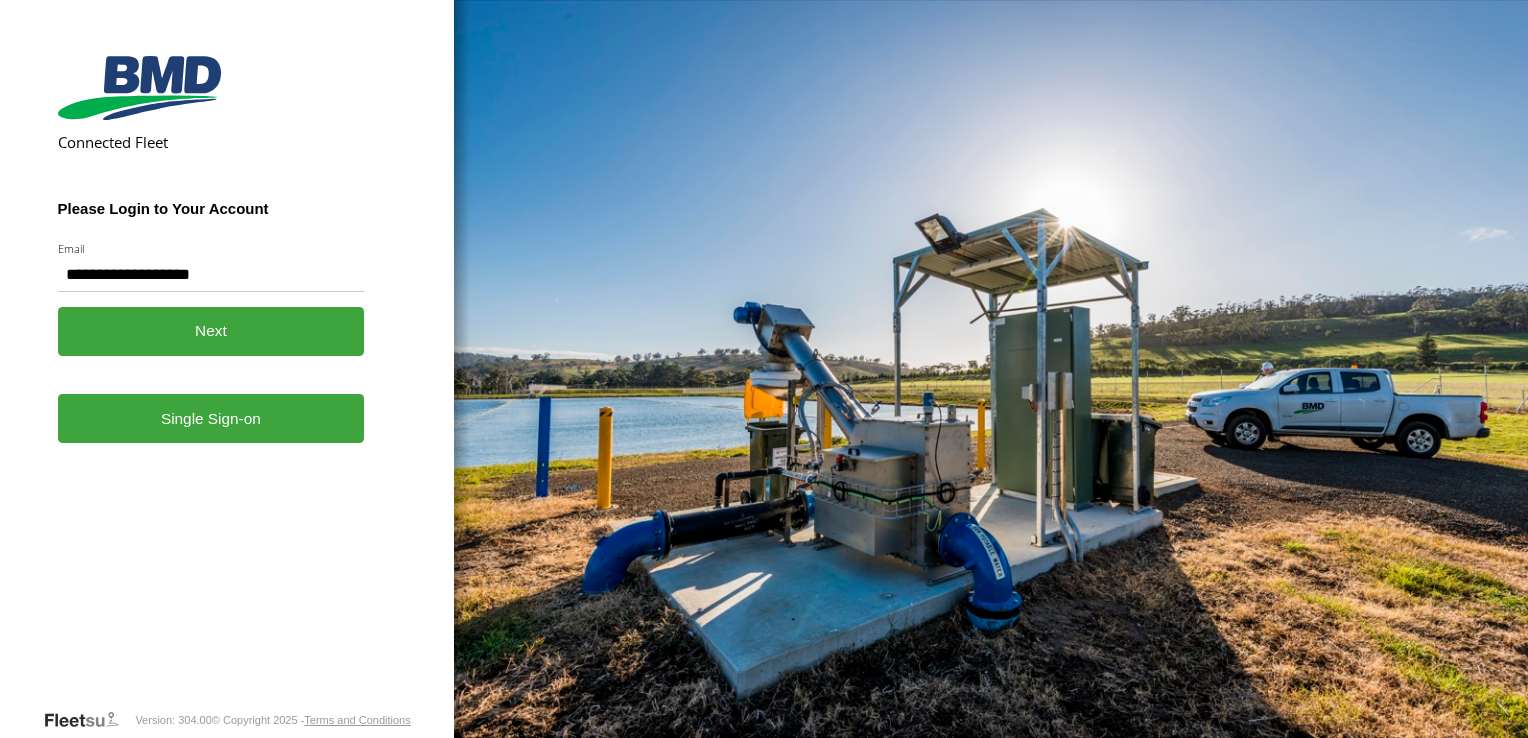 click on "Single Sign-on" at bounding box center [211, 418] 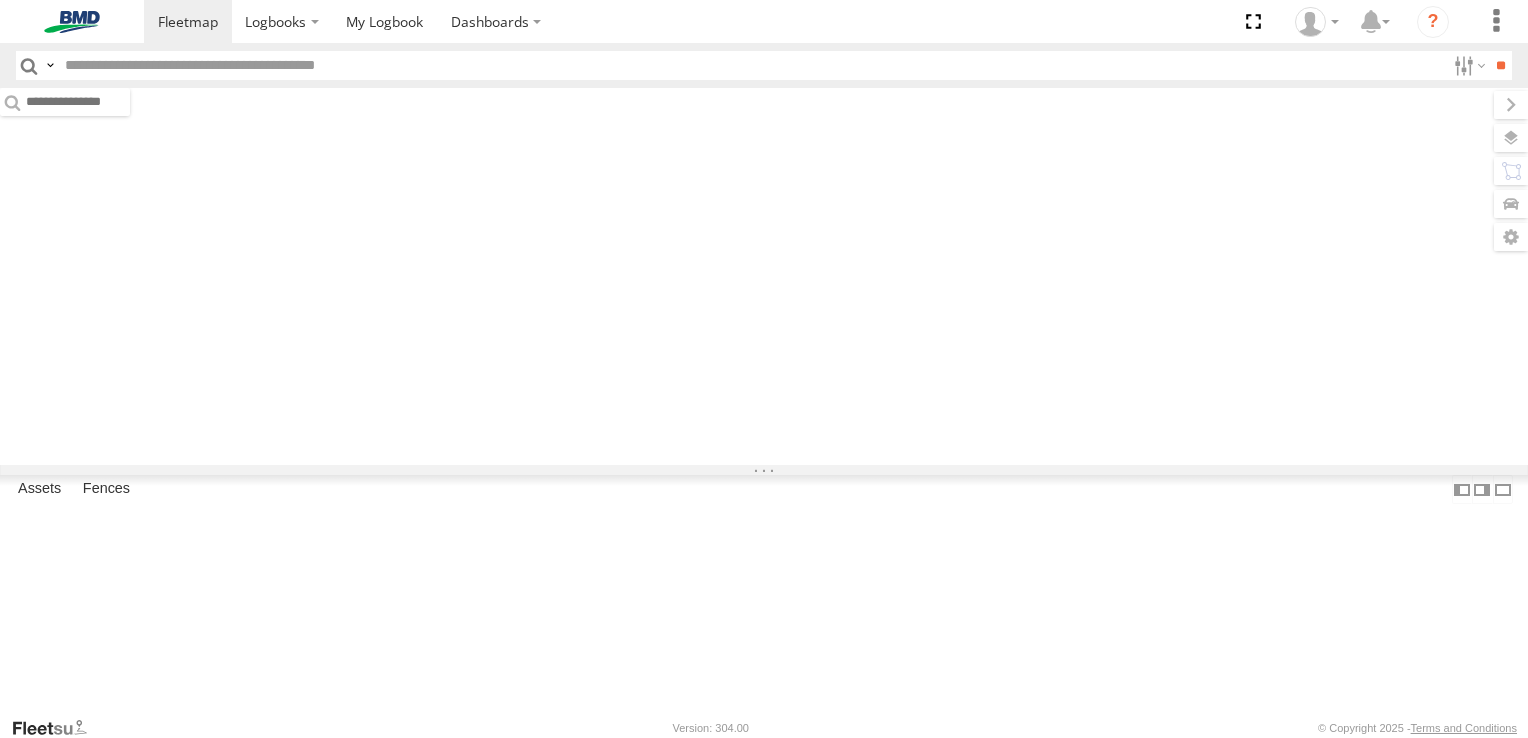scroll, scrollTop: 0, scrollLeft: 0, axis: both 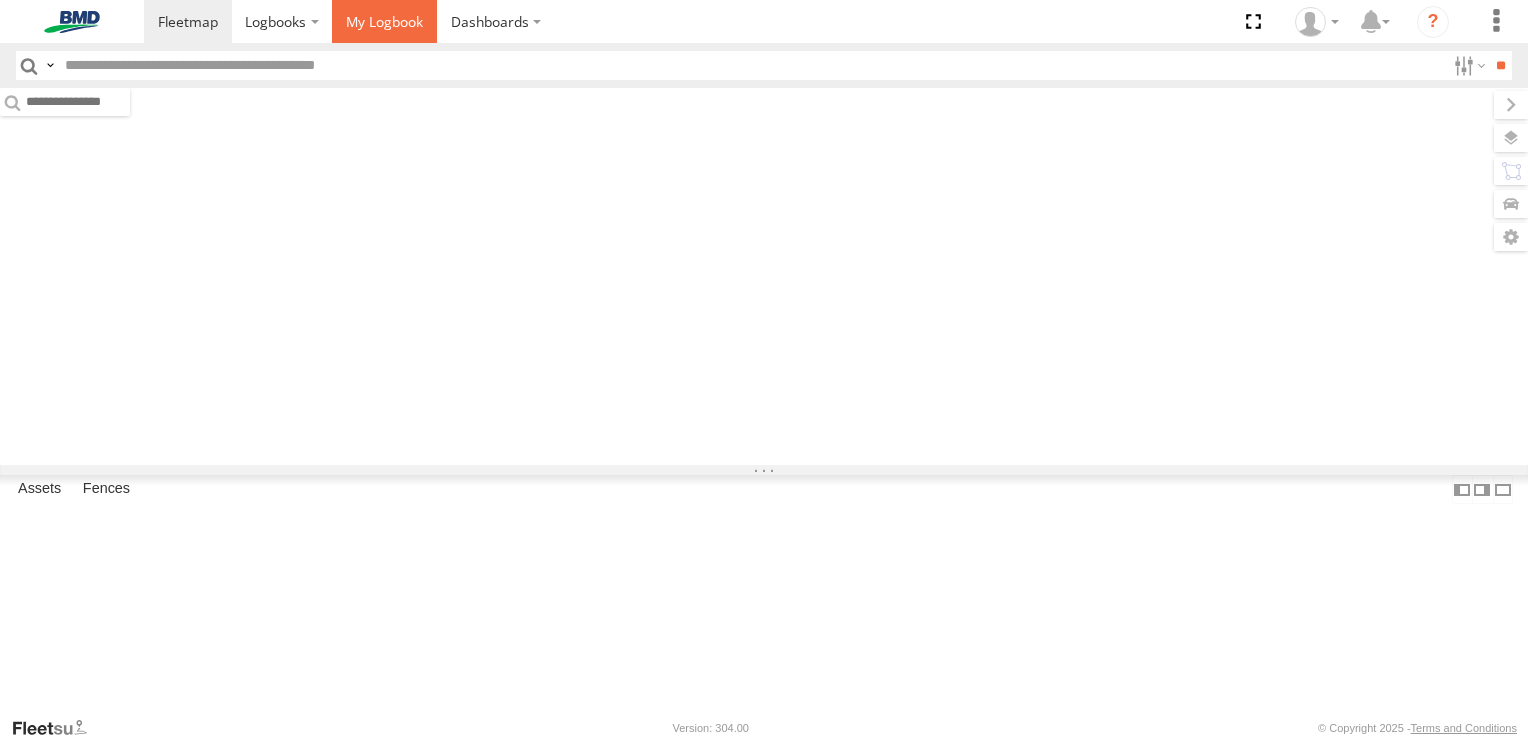 click at bounding box center (384, 21) 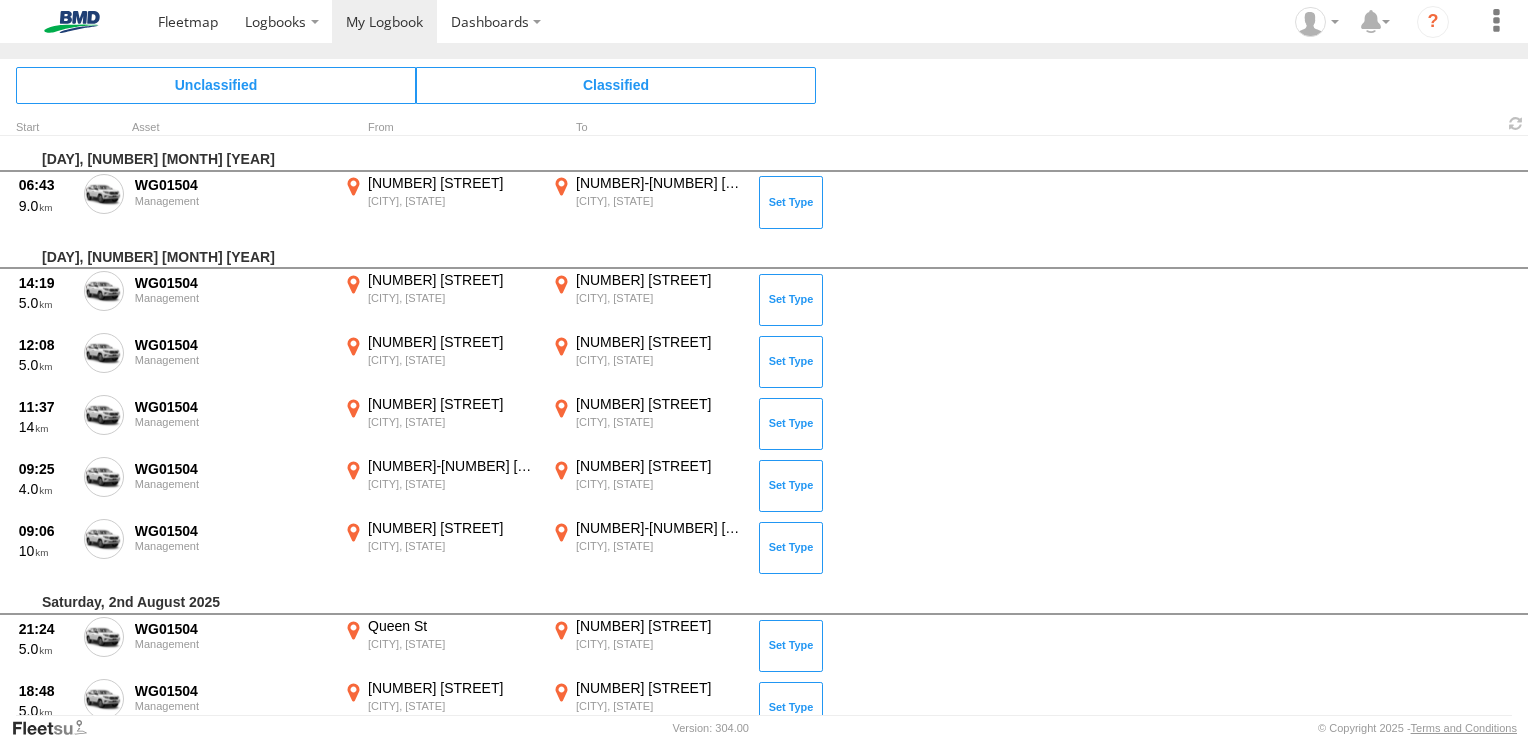 scroll, scrollTop: 0, scrollLeft: 0, axis: both 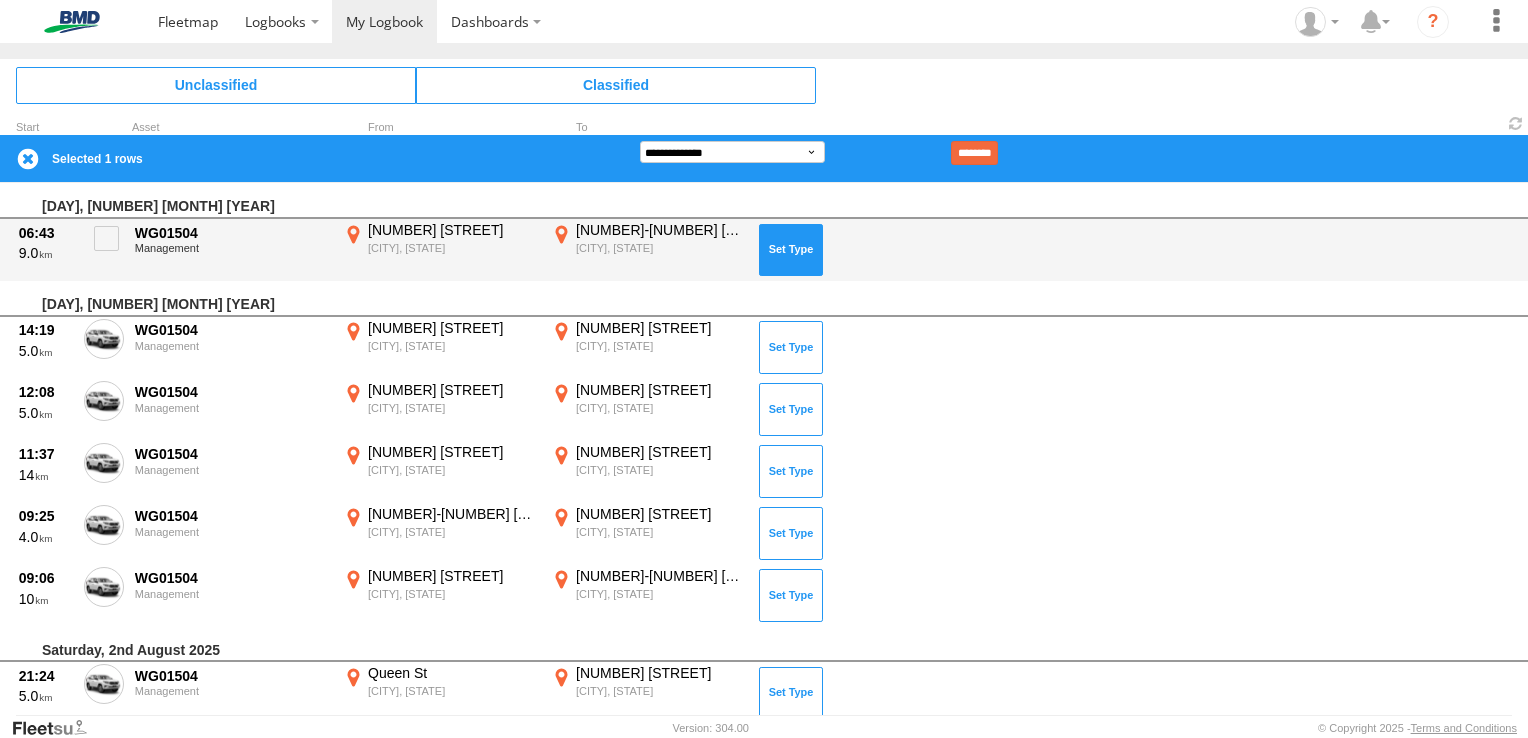 click at bounding box center (791, 250) 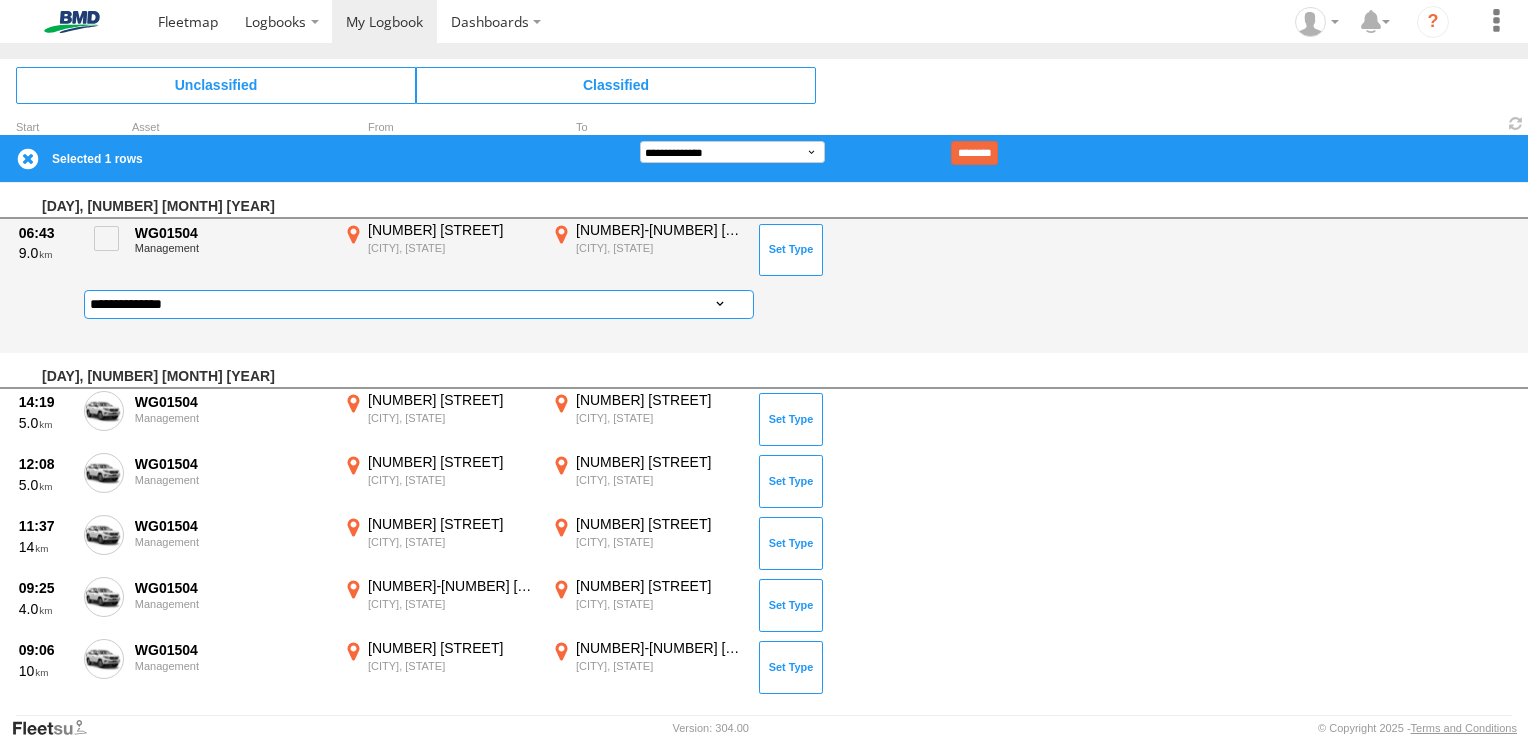 click on "**********" at bounding box center [419, 304] 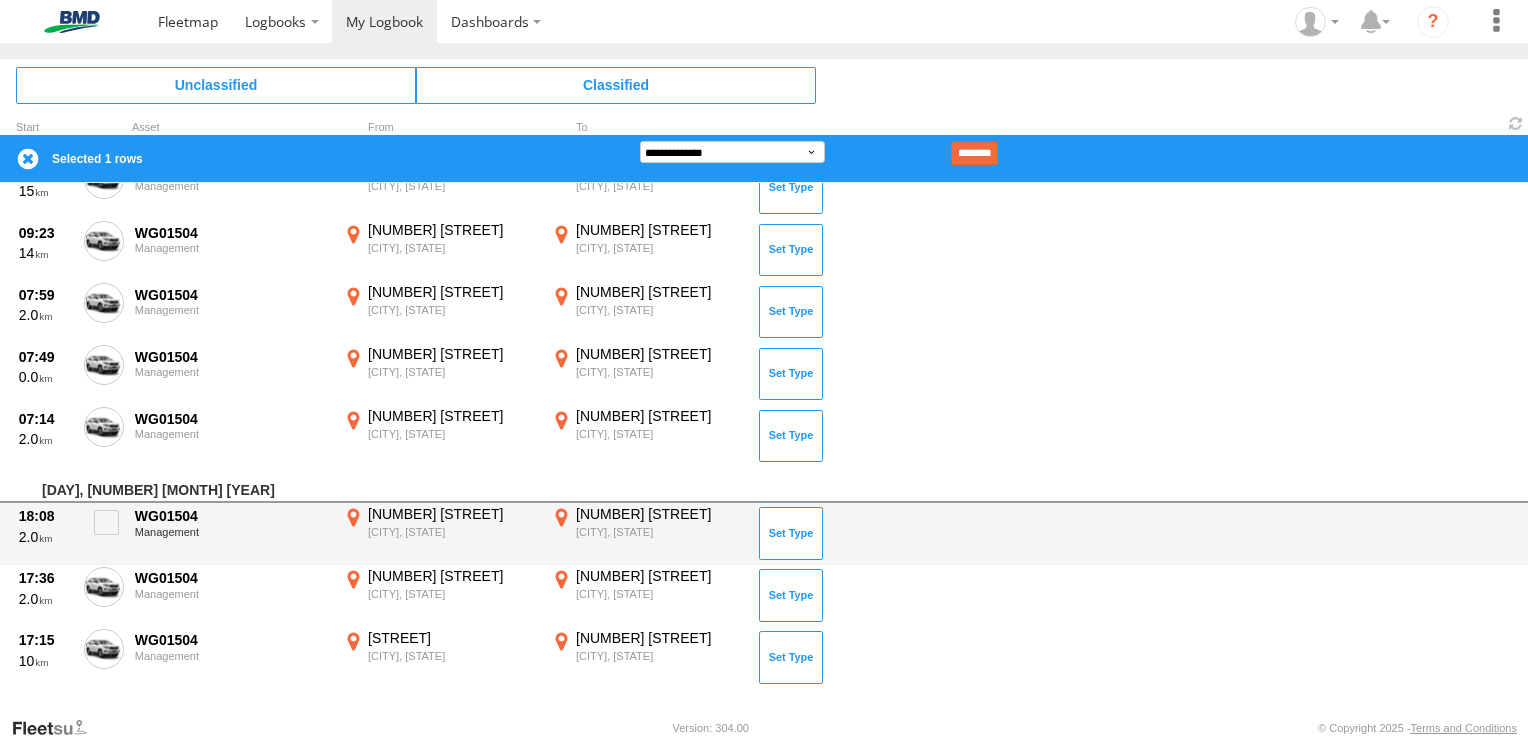 scroll, scrollTop: 816, scrollLeft: 0, axis: vertical 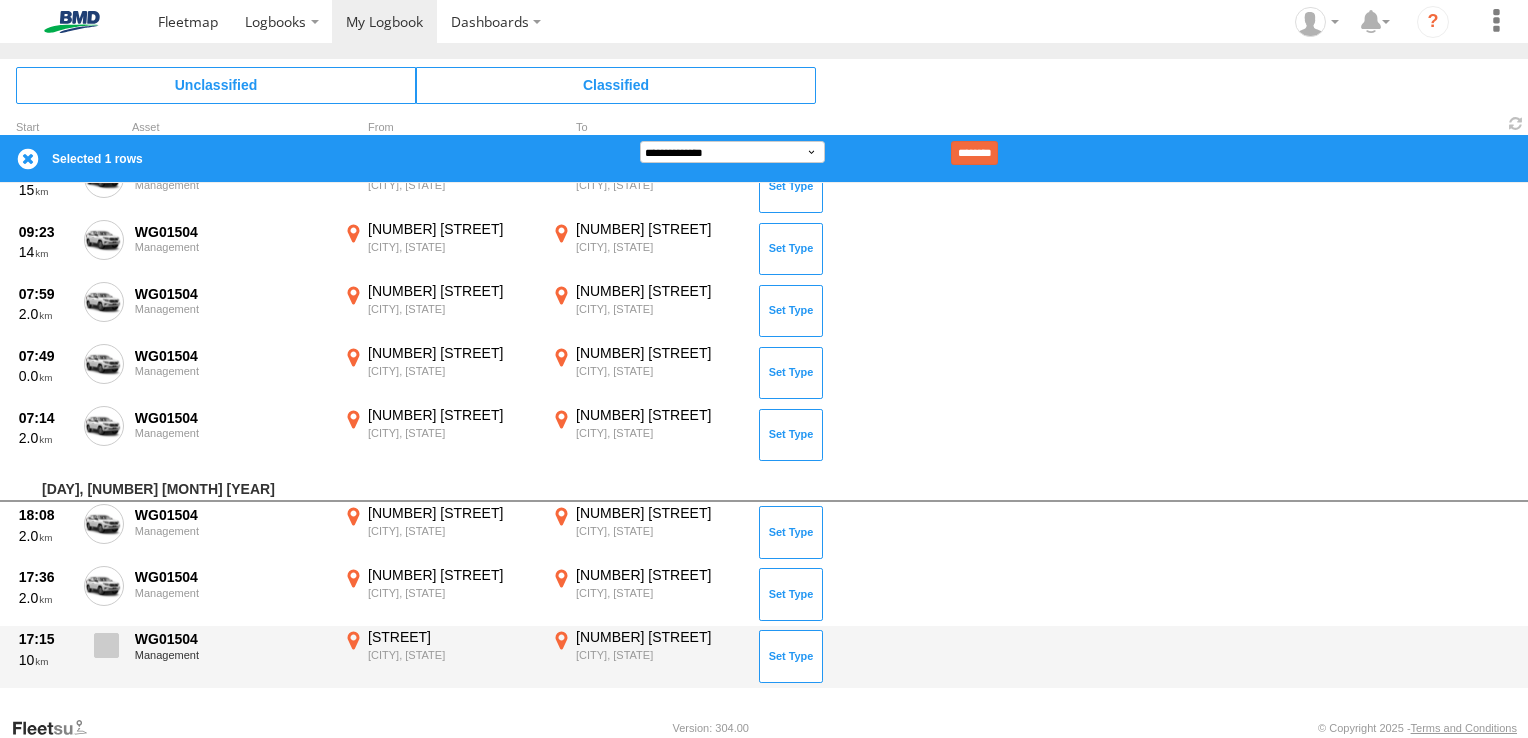 click at bounding box center [106, 645] 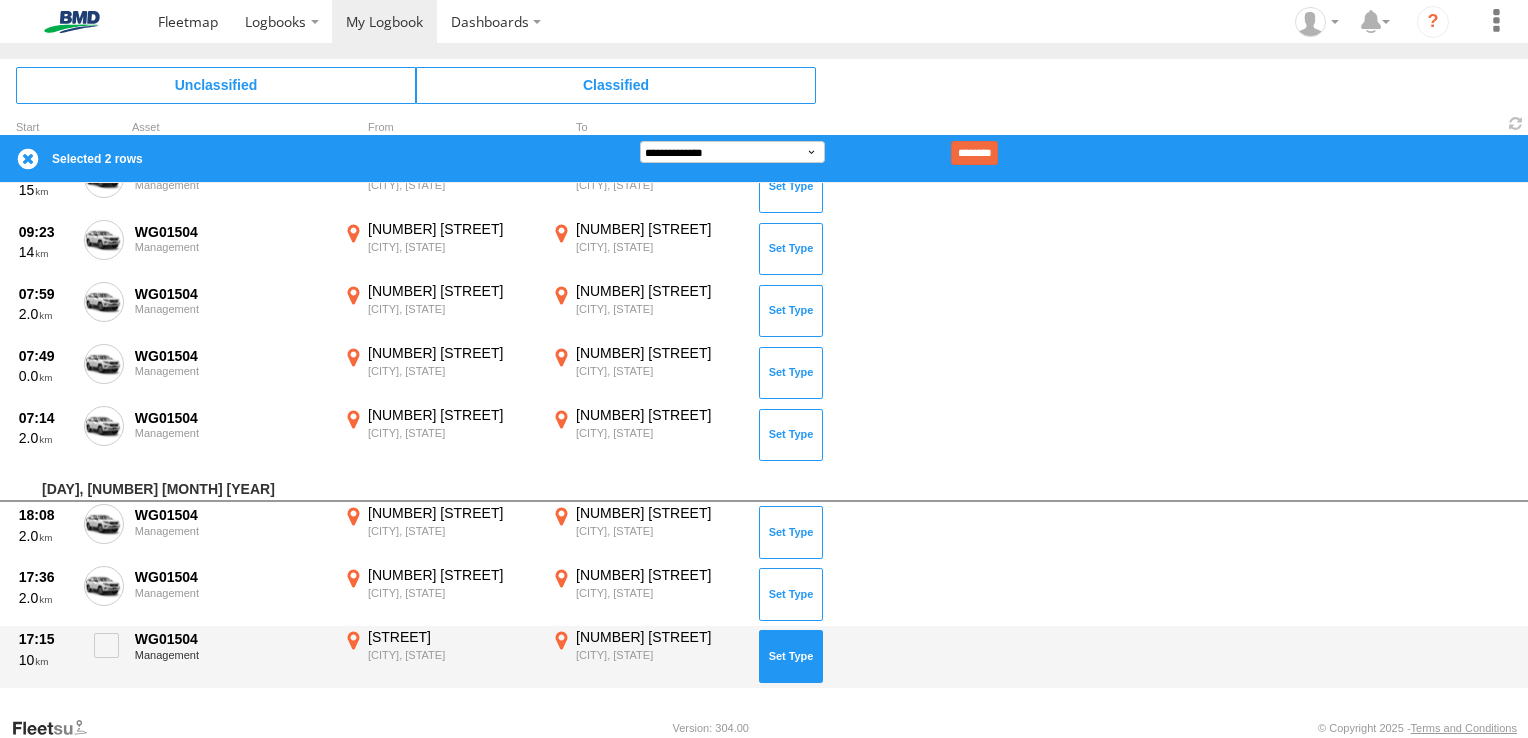 click at bounding box center (791, 656) 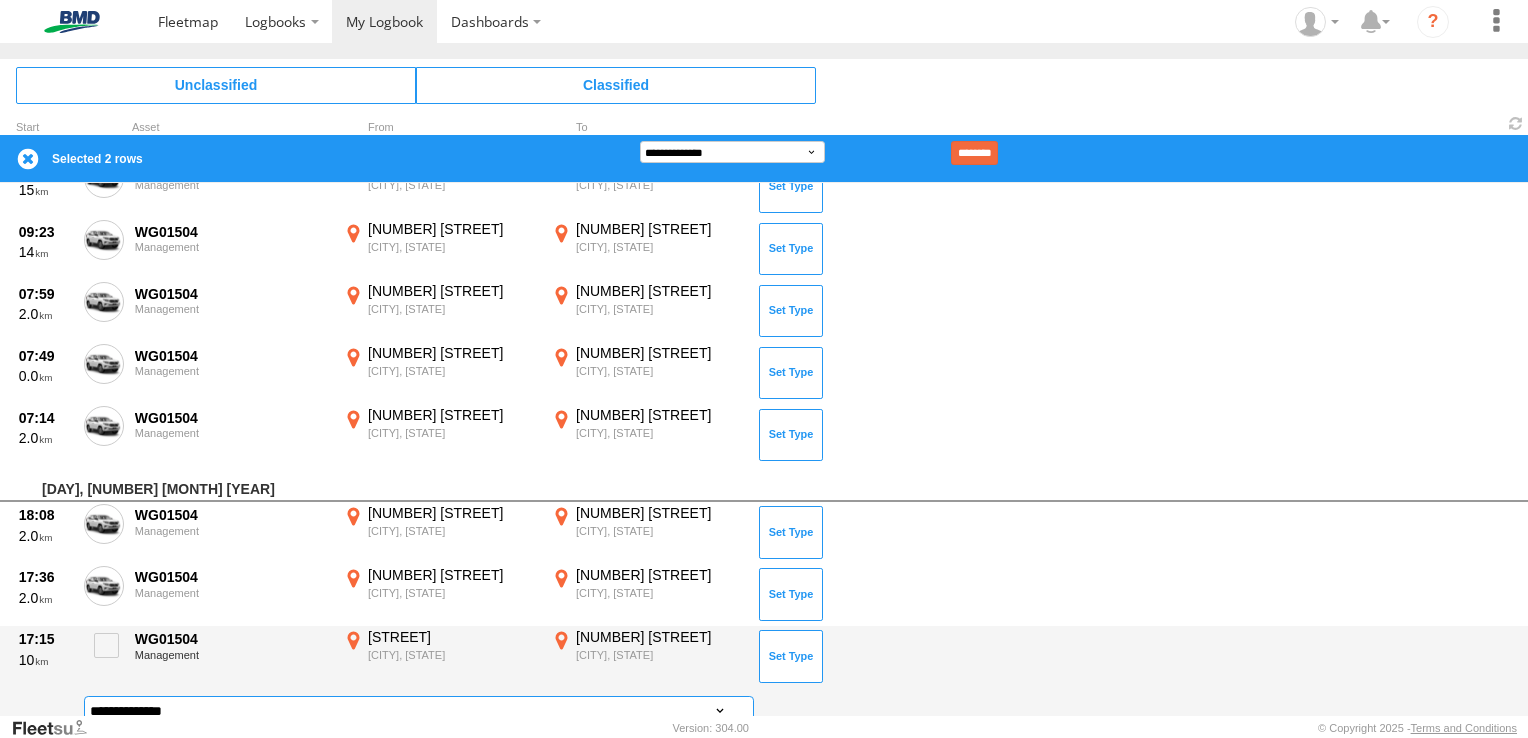 click on "**********" at bounding box center (419, 710) 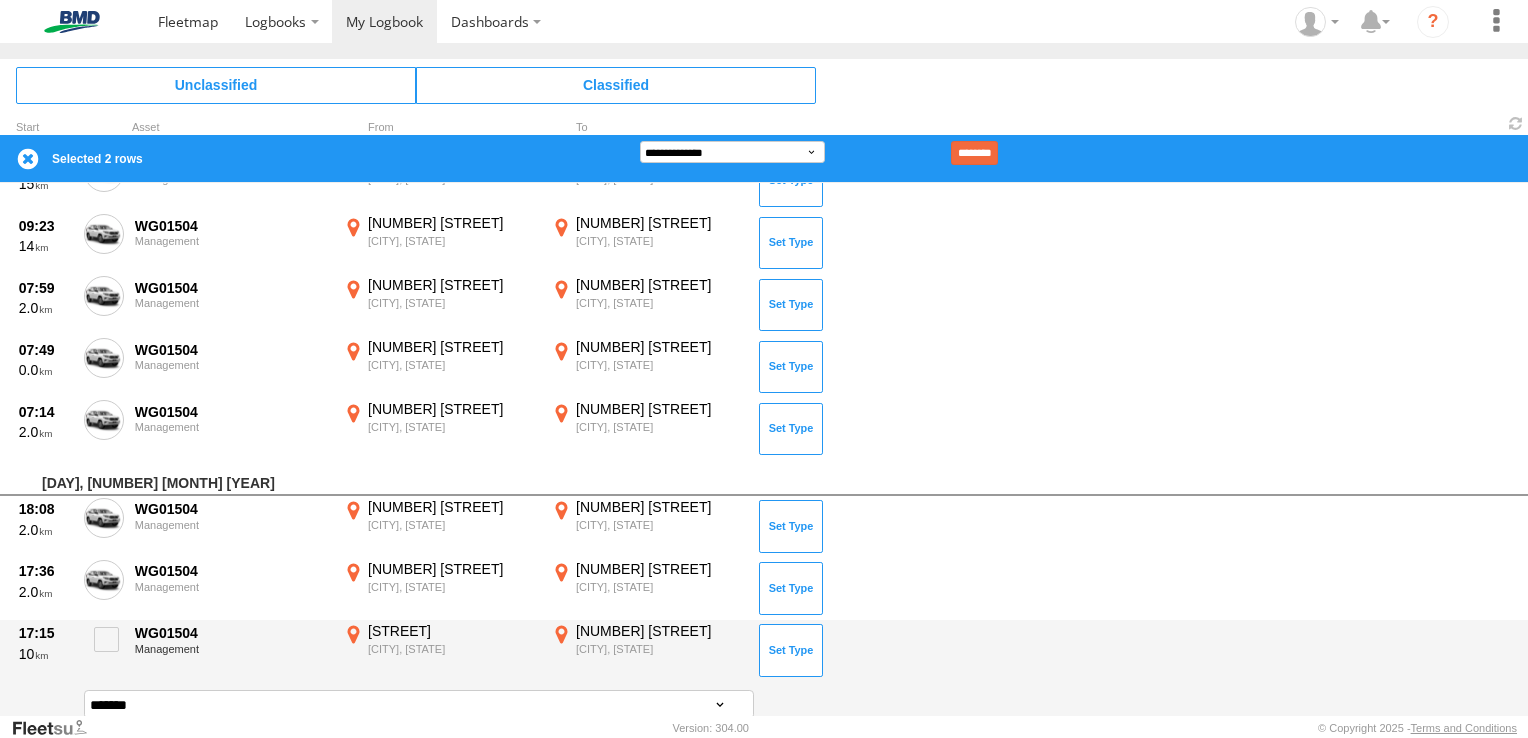 scroll, scrollTop: 755, scrollLeft: 0, axis: vertical 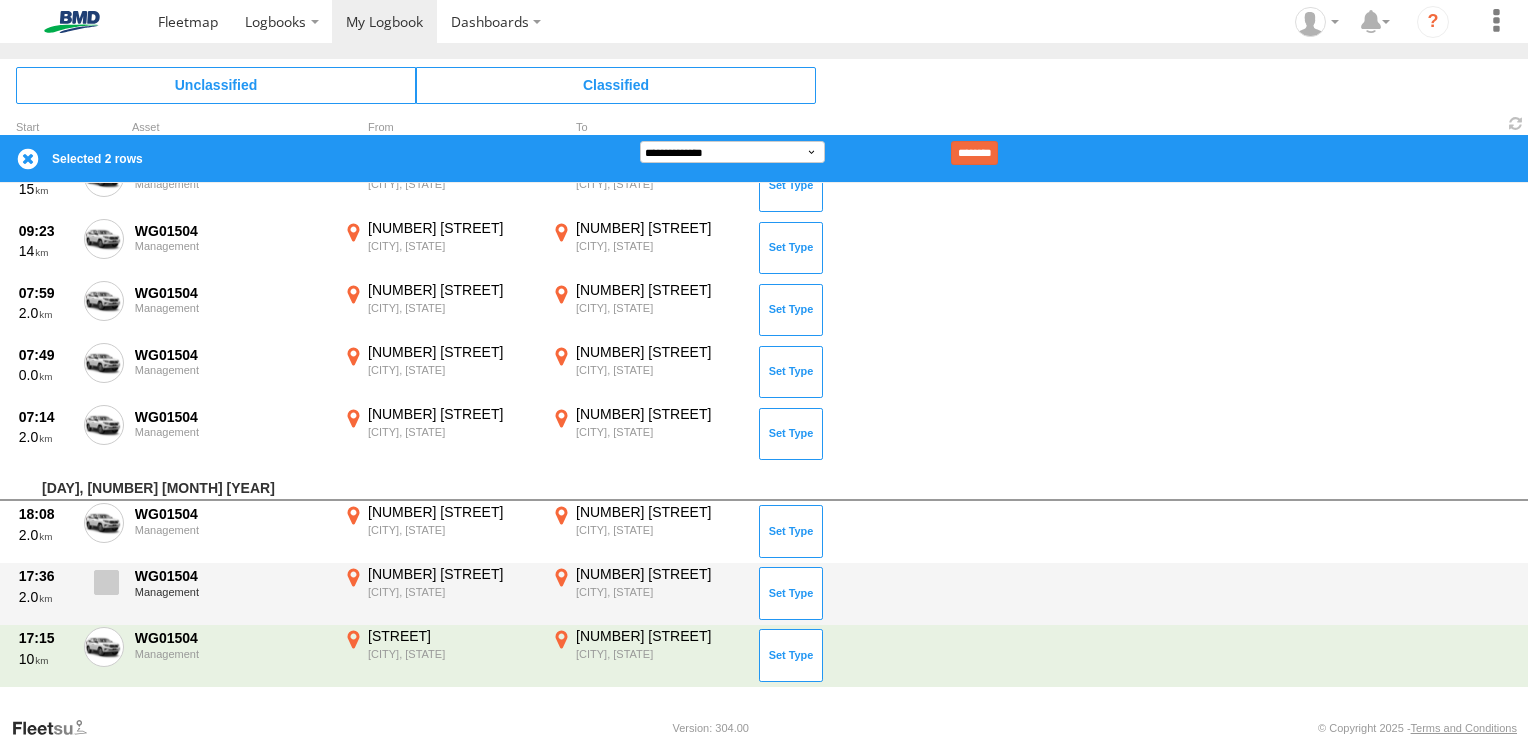 click at bounding box center (106, 582) 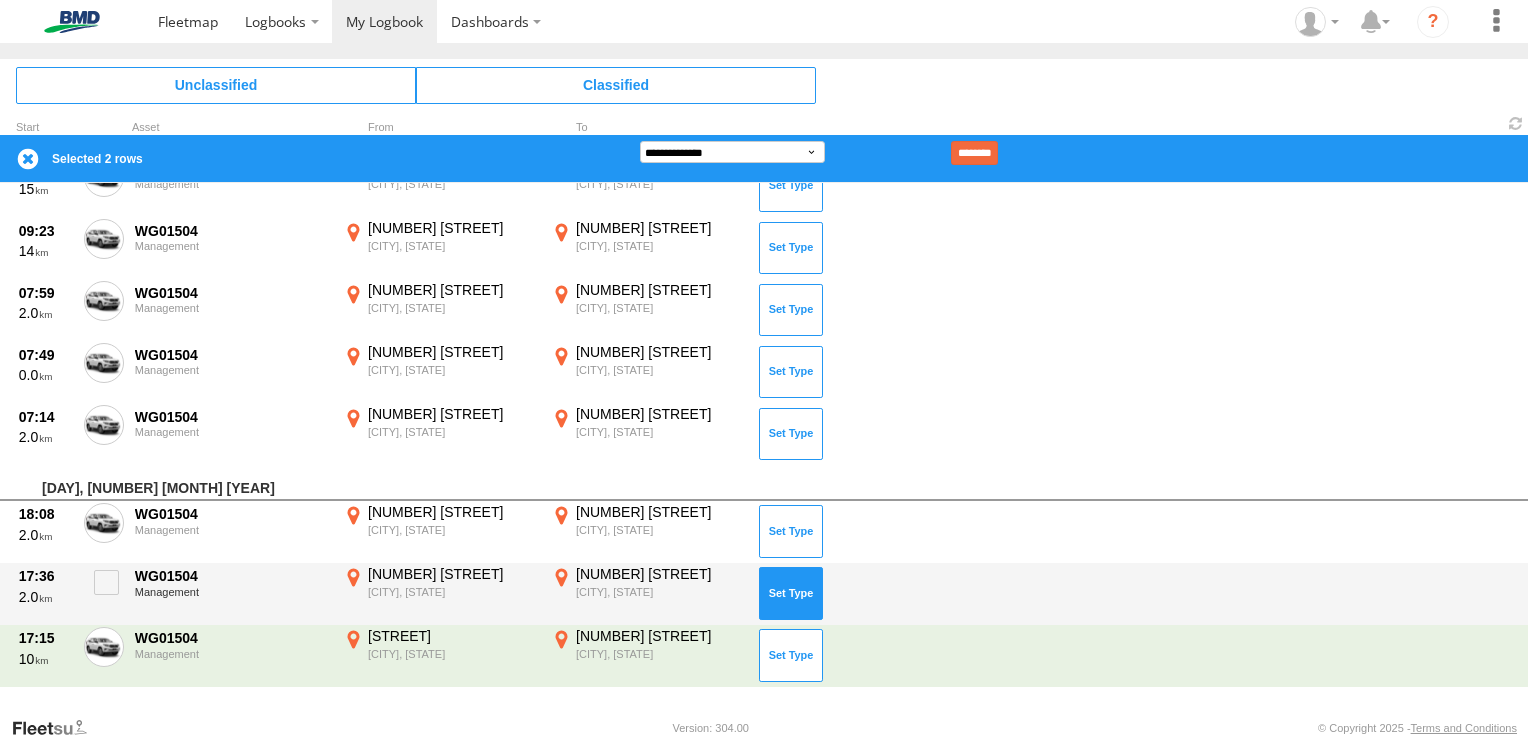 click at bounding box center [791, 593] 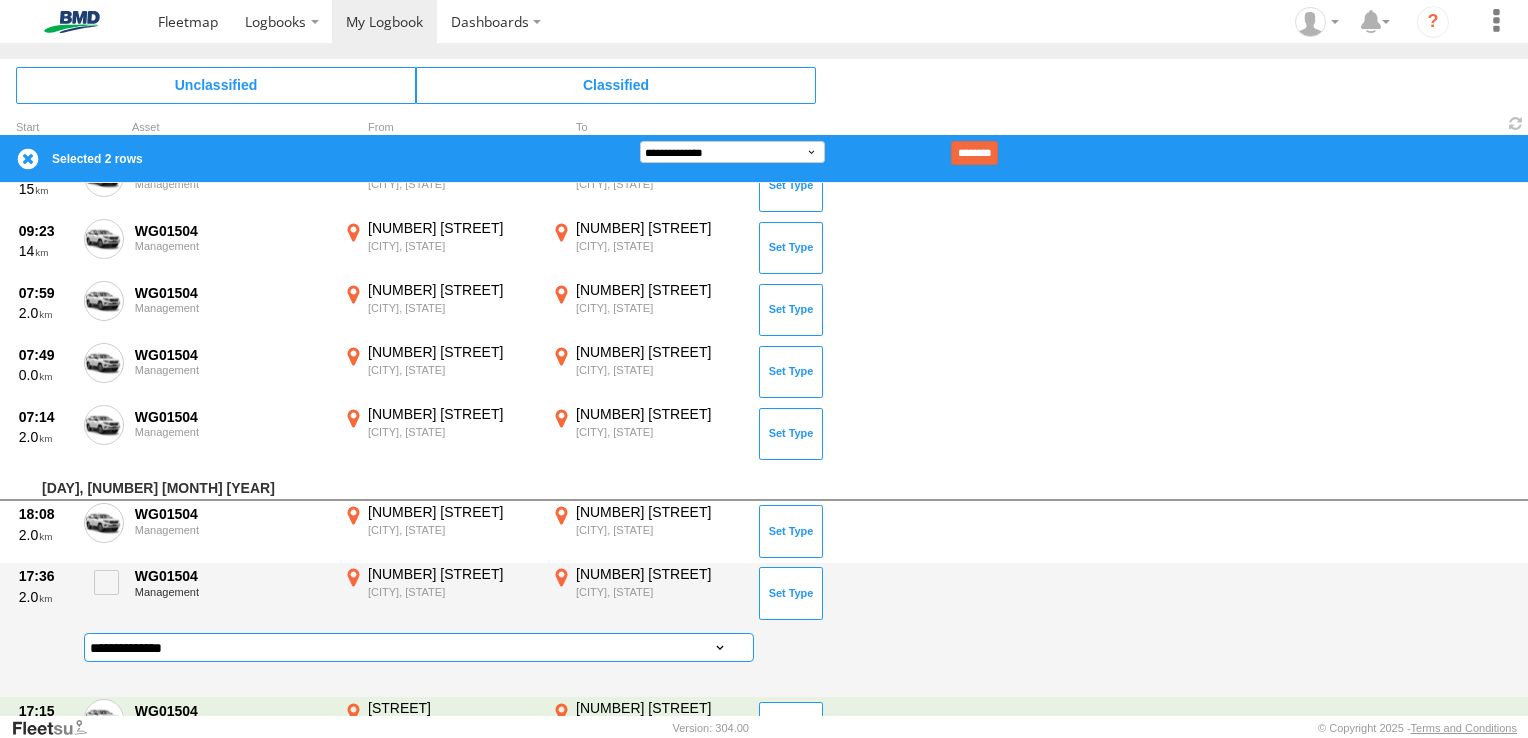 click on "**********" at bounding box center (419, 647) 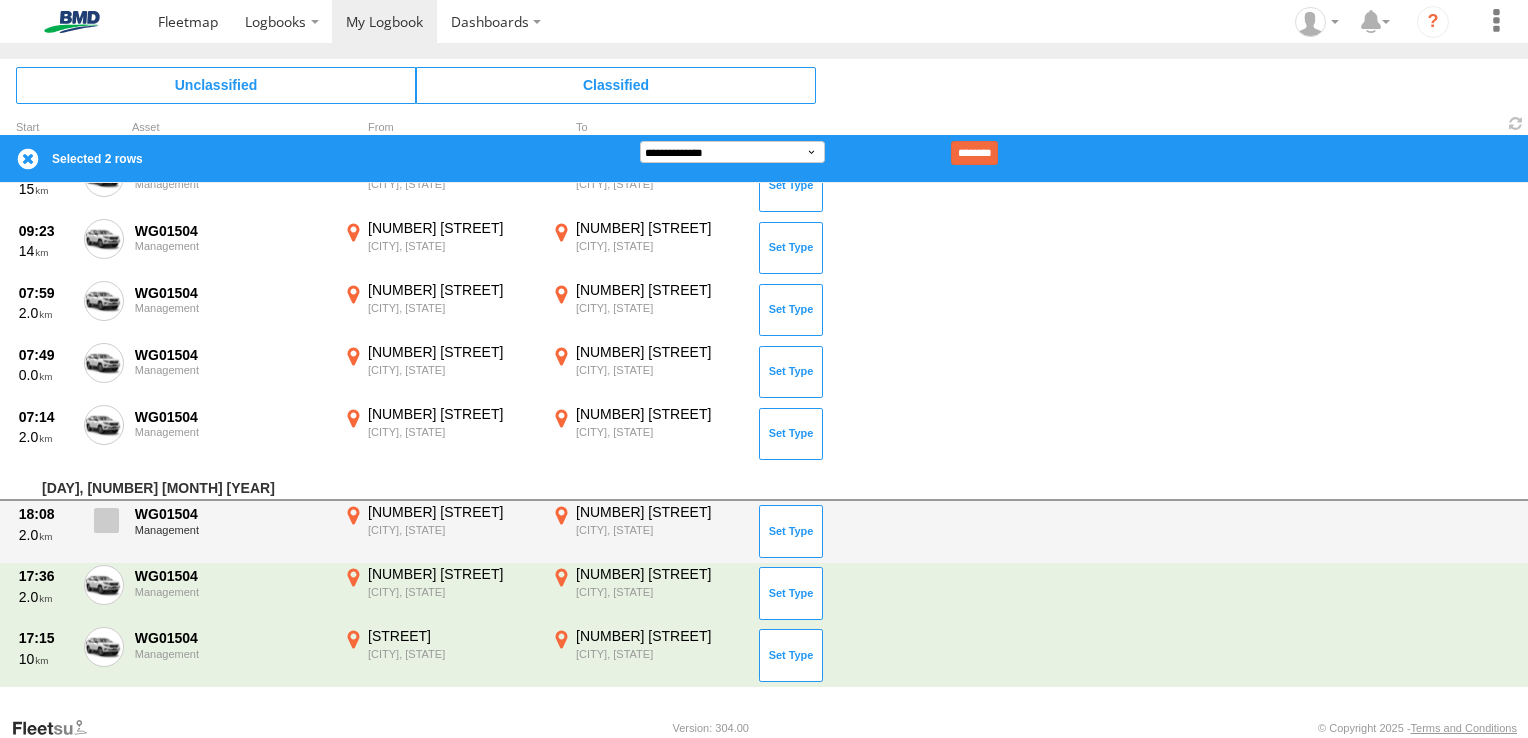 click at bounding box center [106, 520] 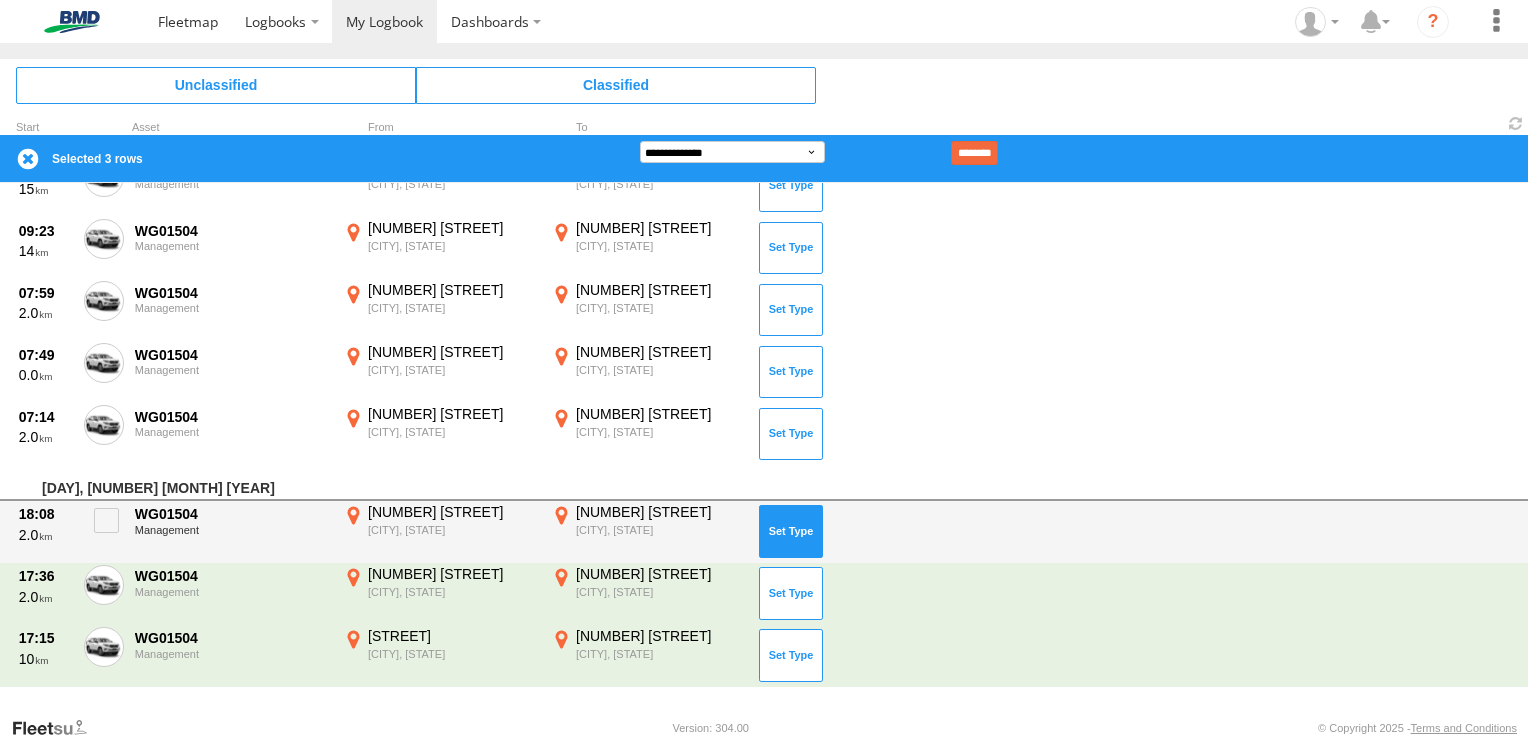 click at bounding box center (791, 531) 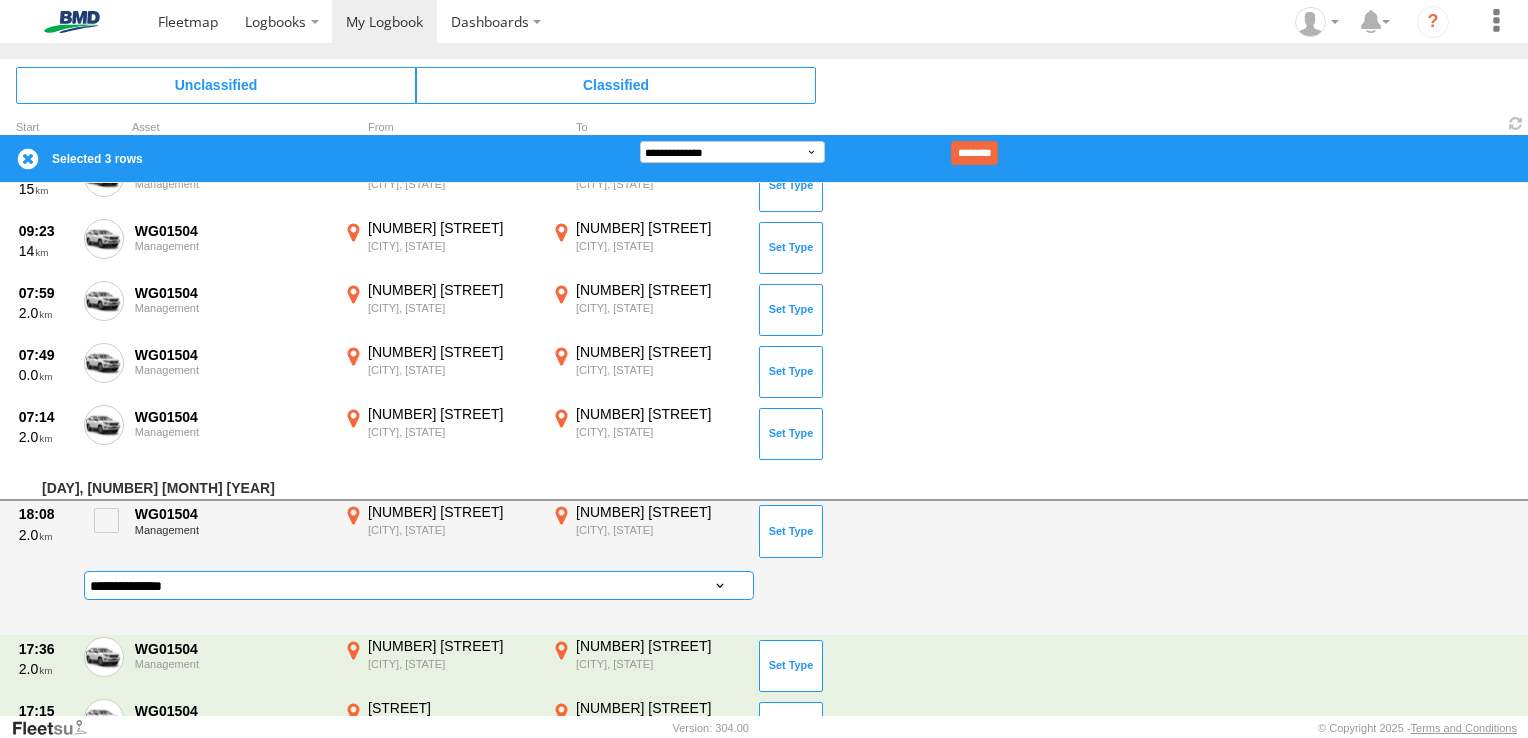 click on "**********" at bounding box center (419, 585) 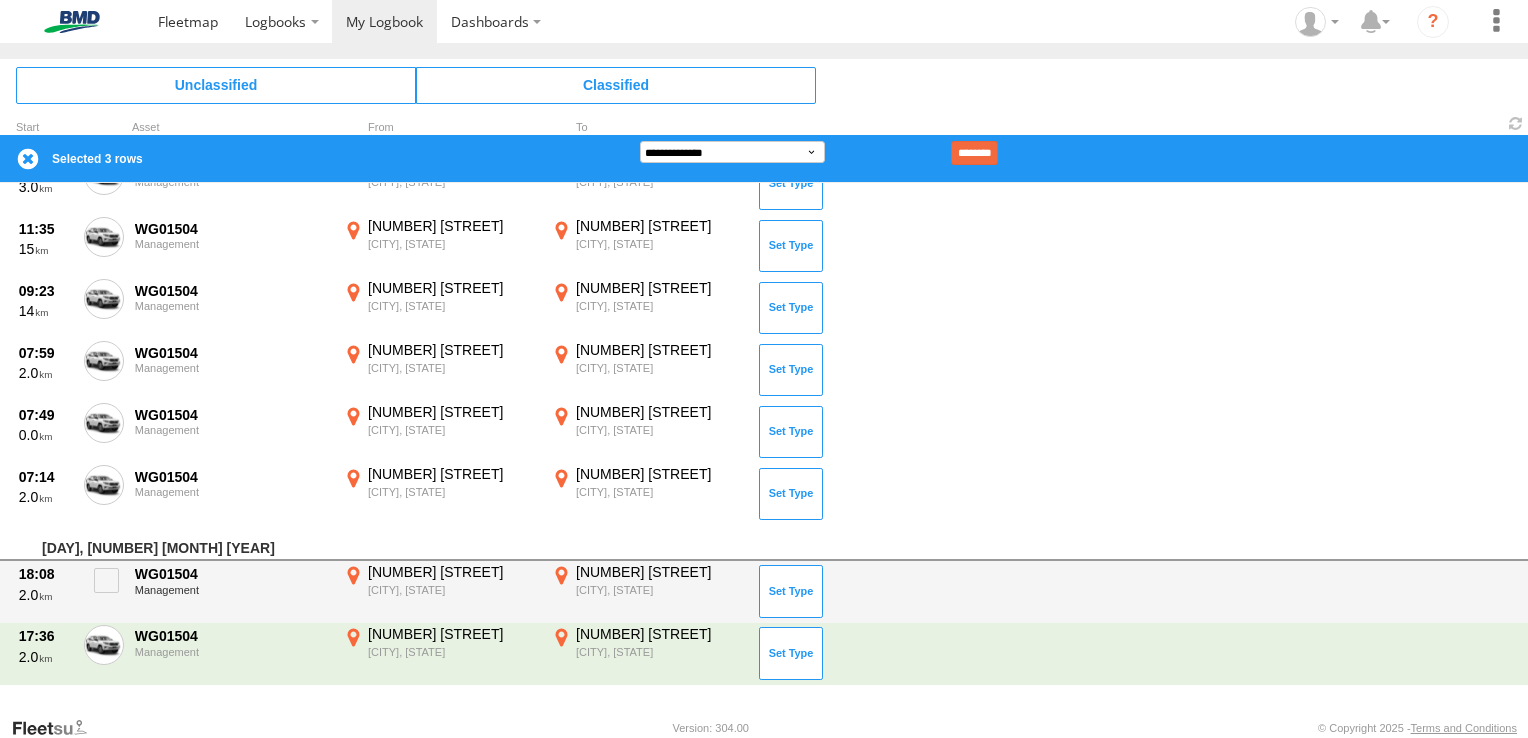 scroll, scrollTop: 693, scrollLeft: 0, axis: vertical 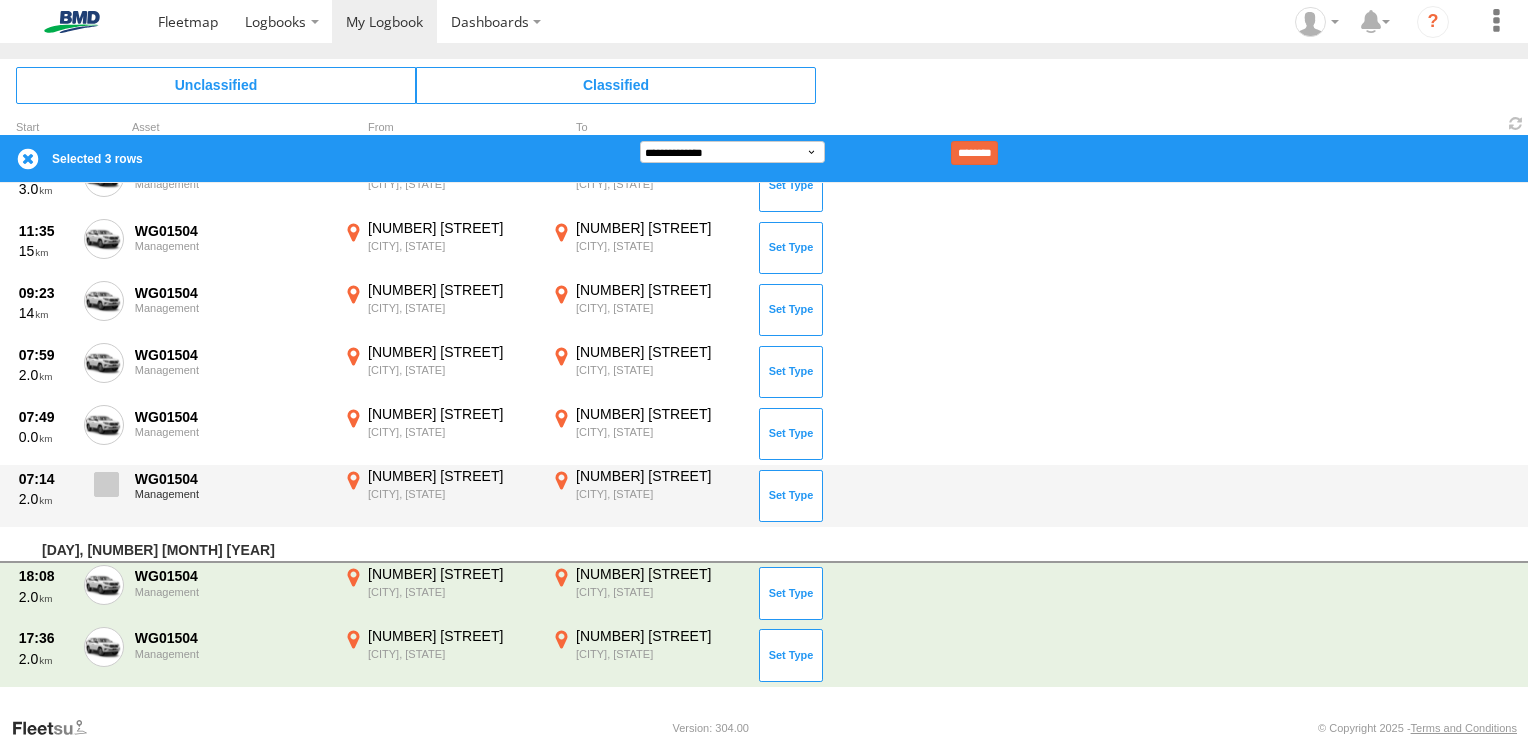 click at bounding box center [106, 484] 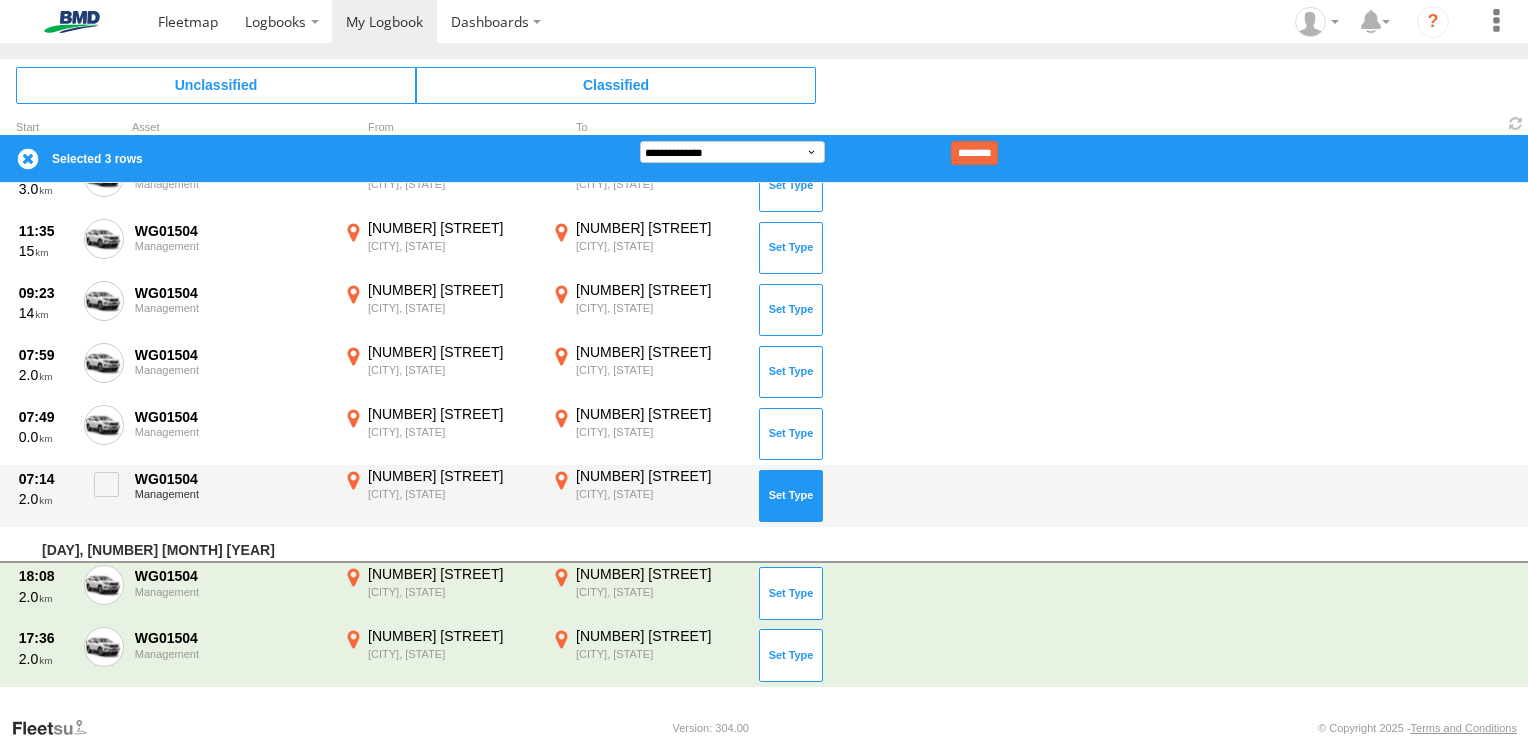 click at bounding box center (791, 496) 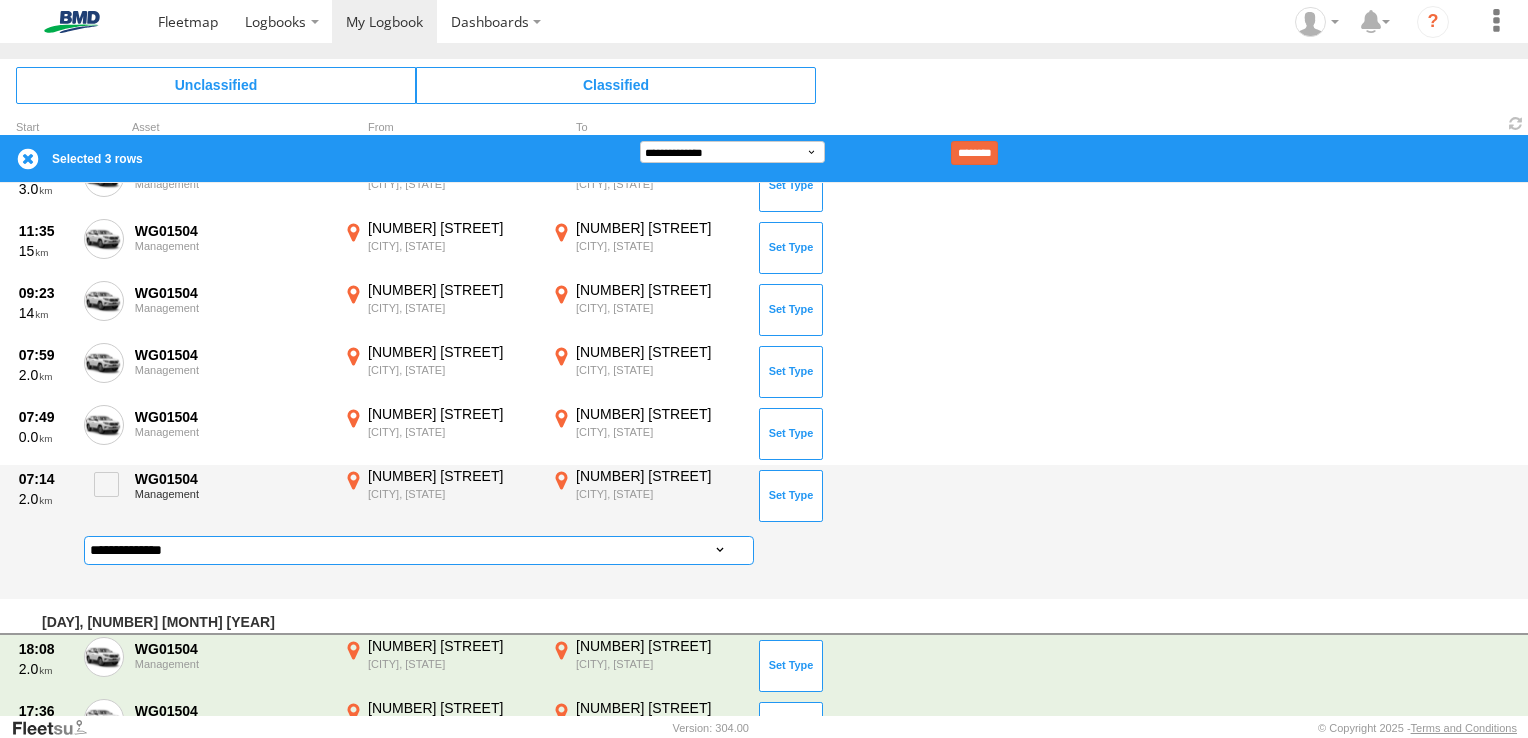 click on "**********" at bounding box center [419, 550] 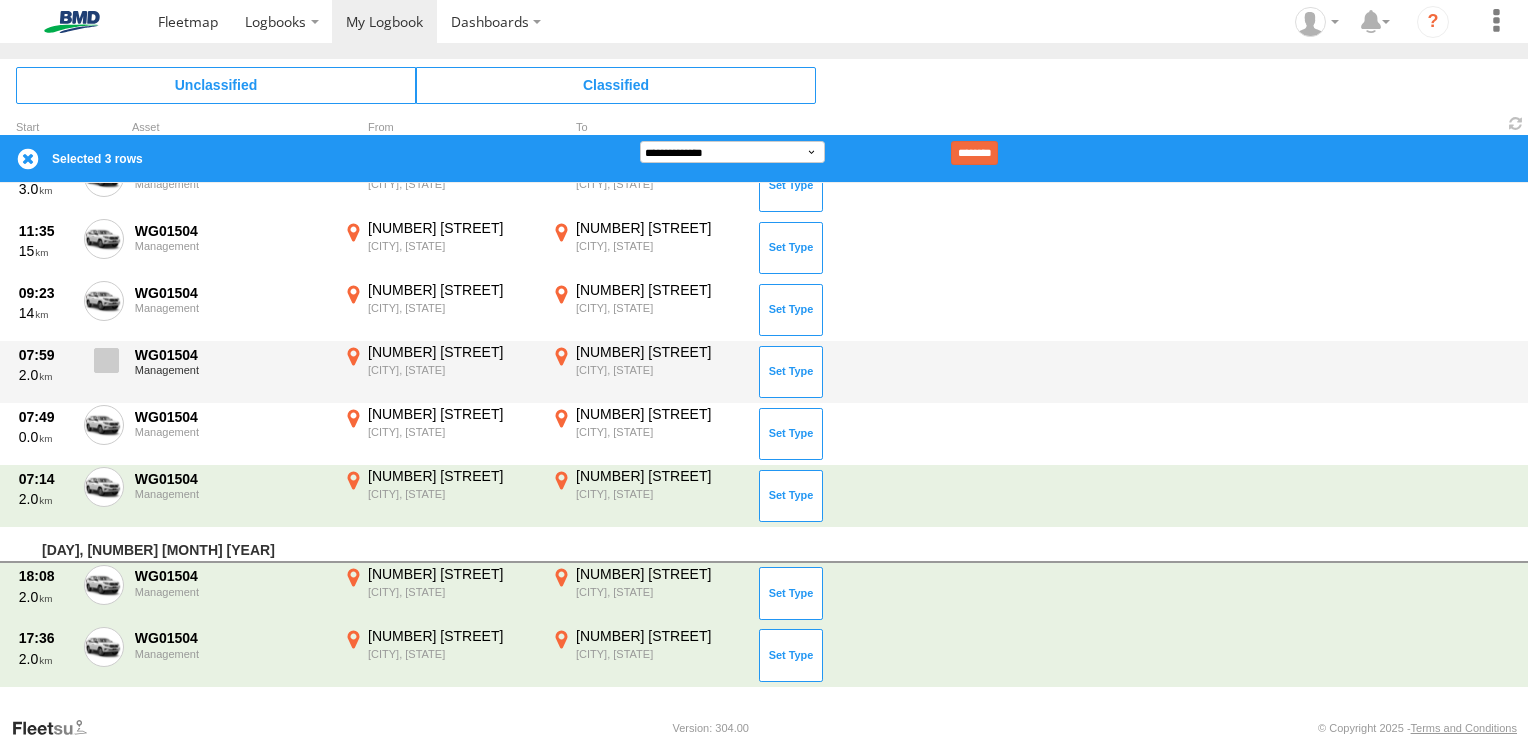scroll, scrollTop: 631, scrollLeft: 0, axis: vertical 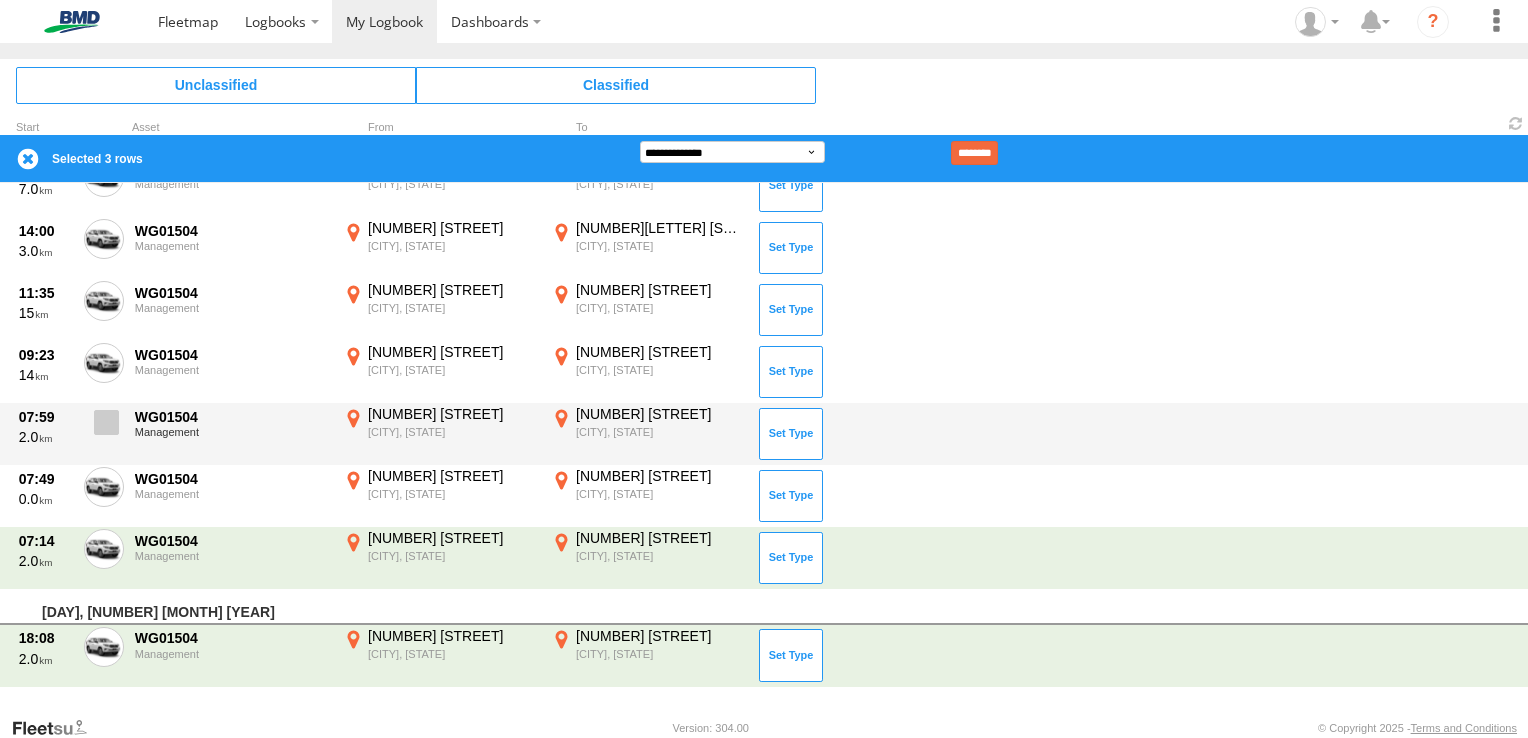 click at bounding box center [106, 422] 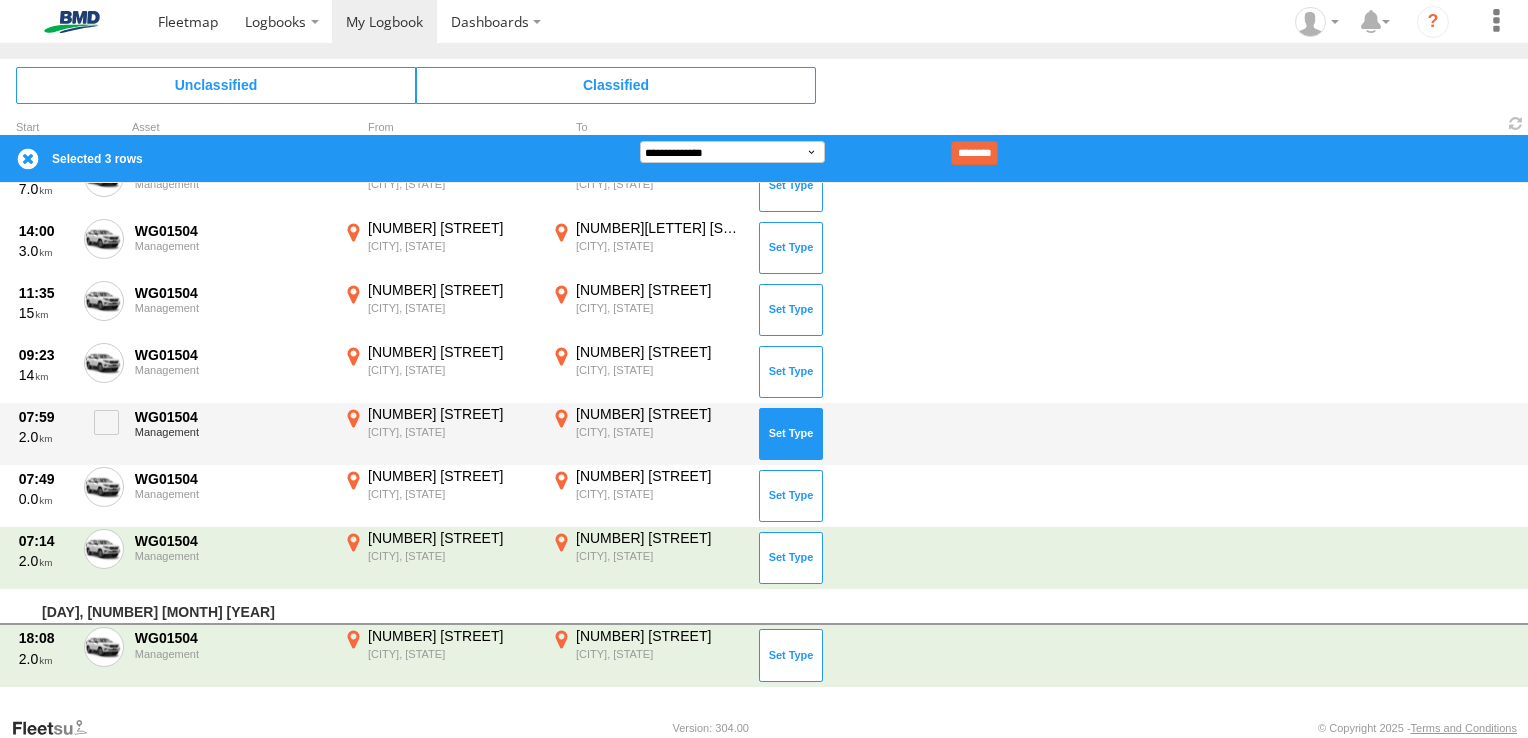 click at bounding box center (791, 434) 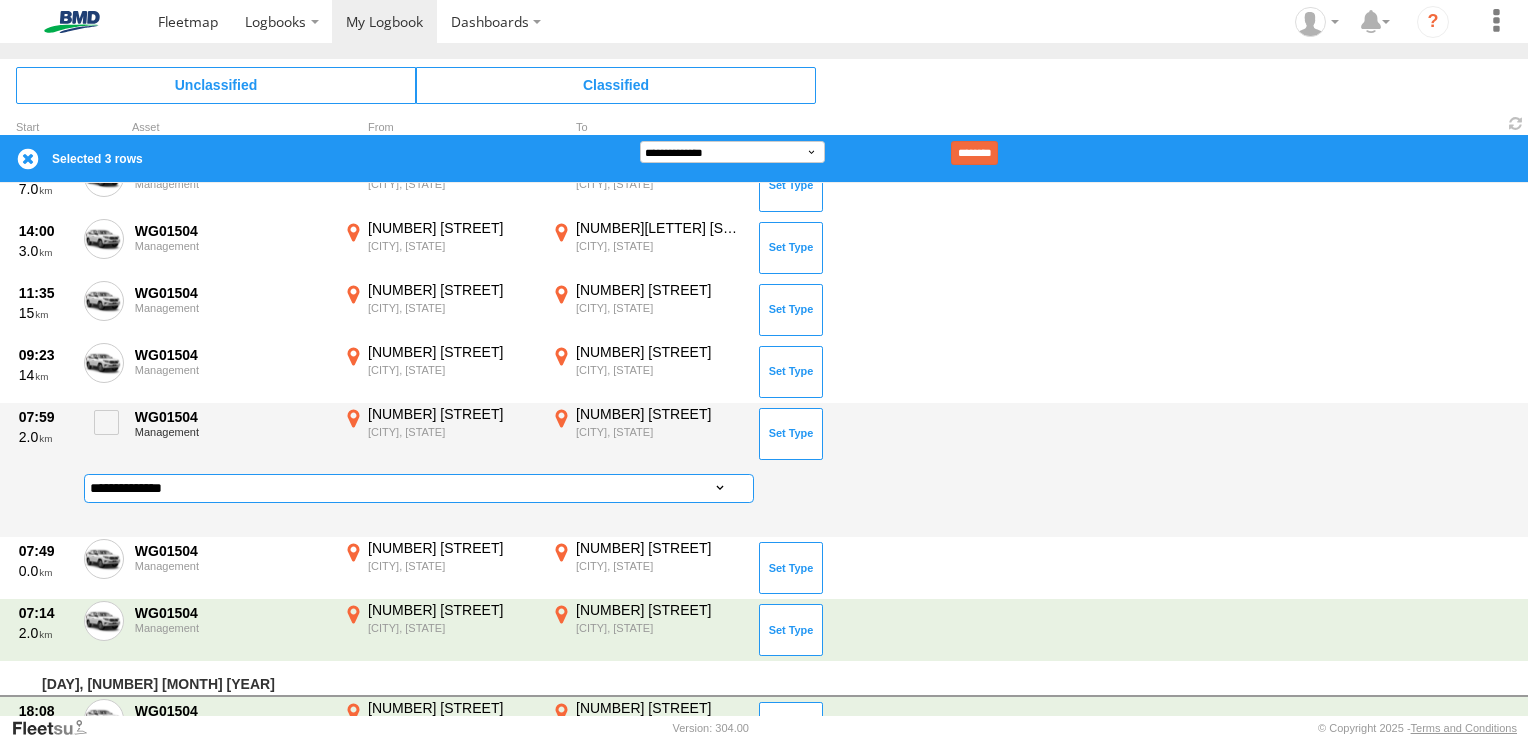 click on "**********" at bounding box center [419, 488] 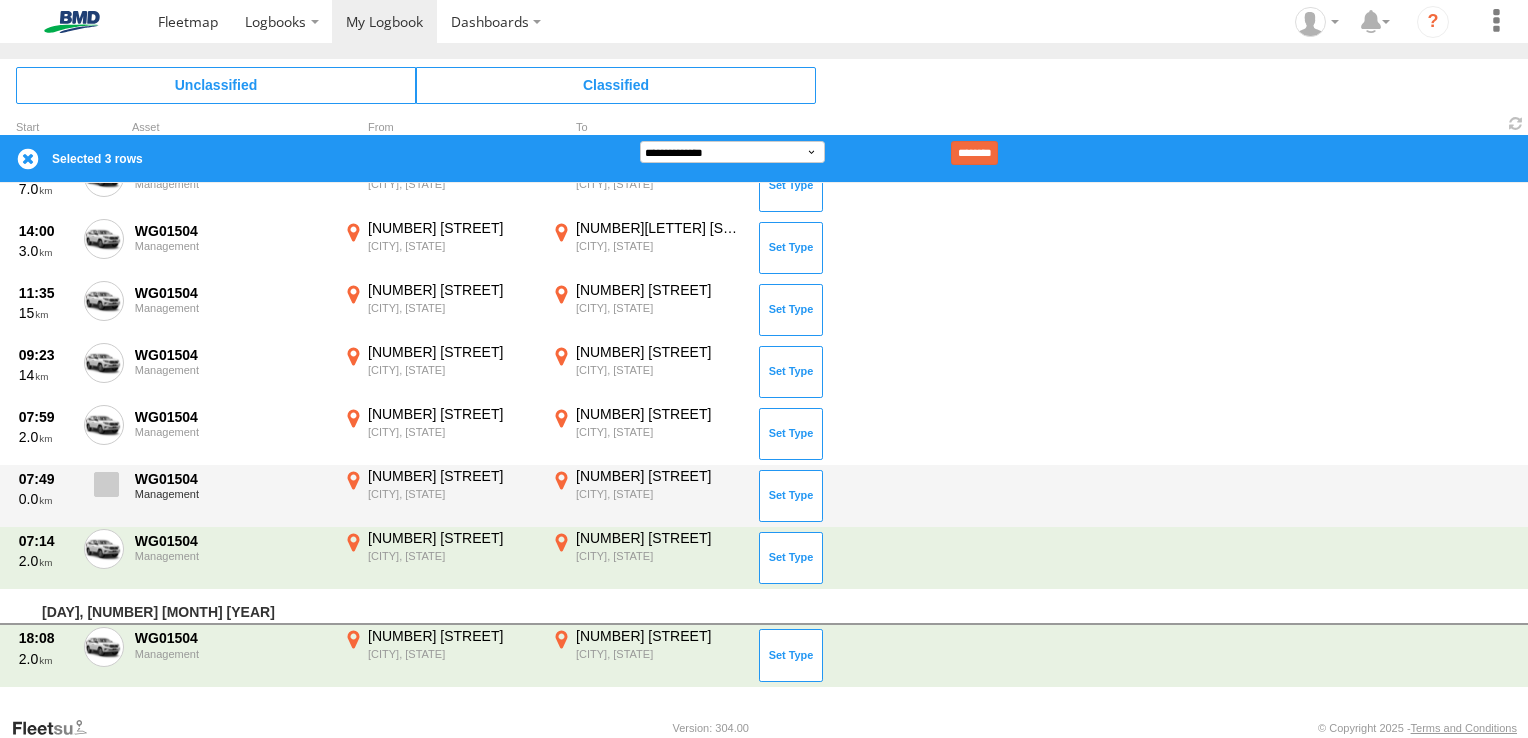click at bounding box center [106, 484] 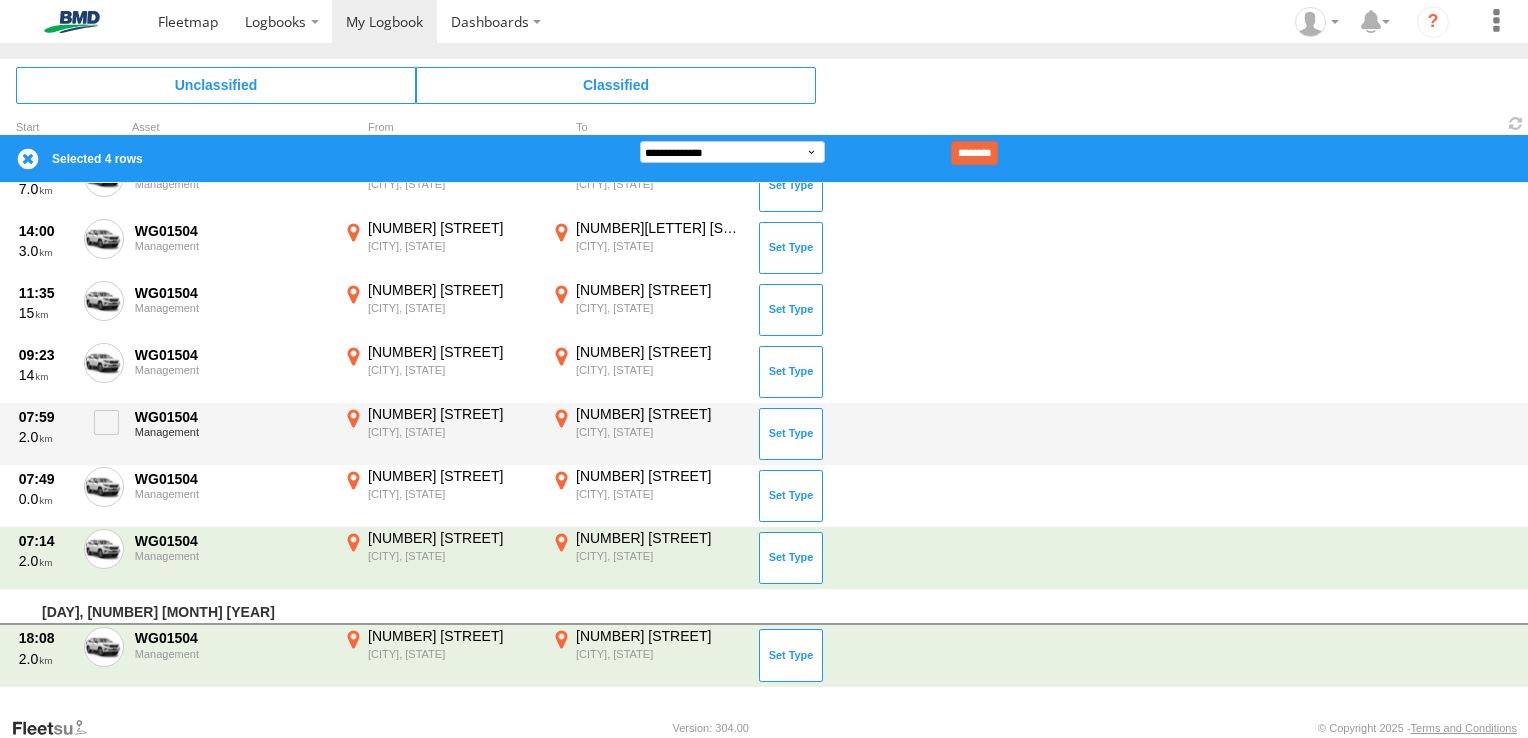 scroll, scrollTop: 569, scrollLeft: 0, axis: vertical 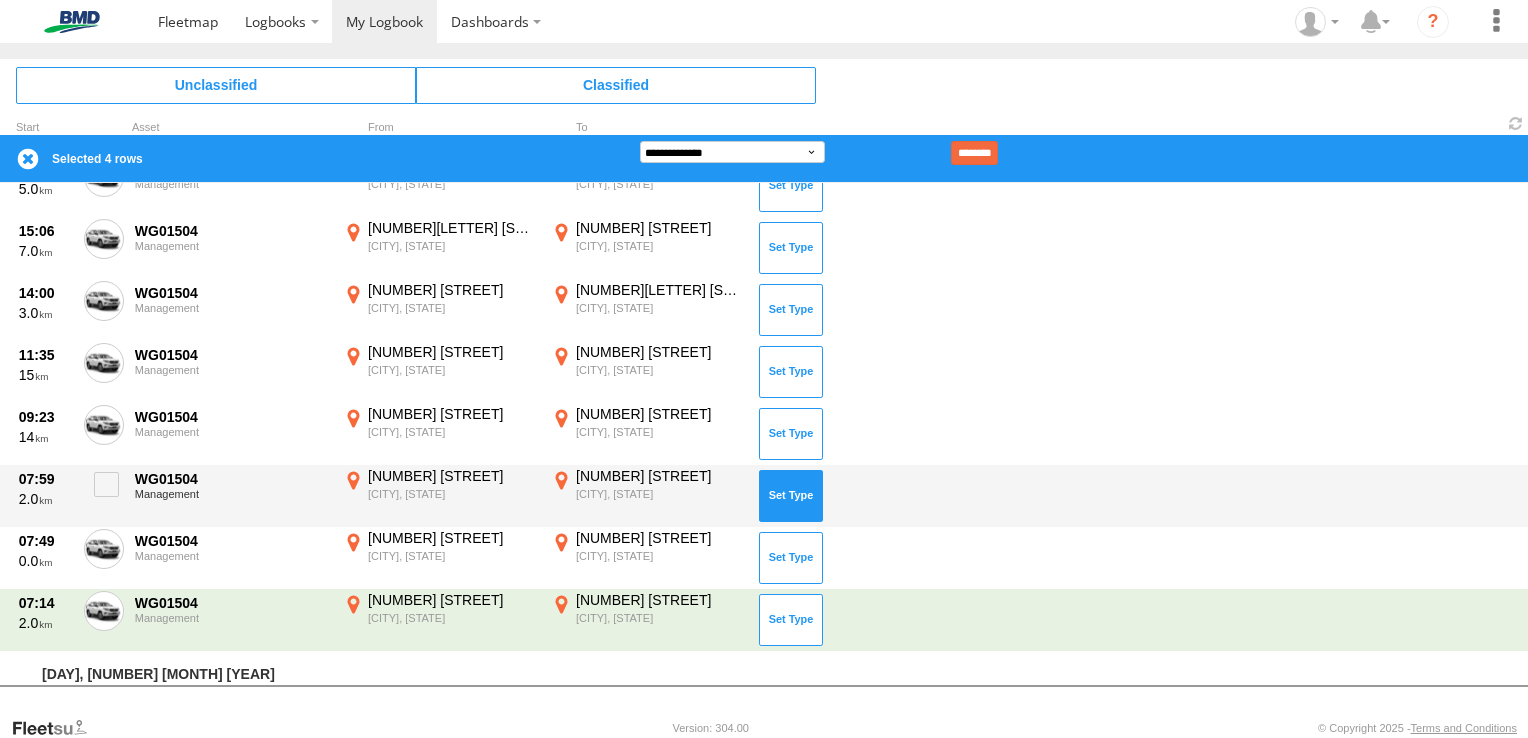 click at bounding box center [791, 496] 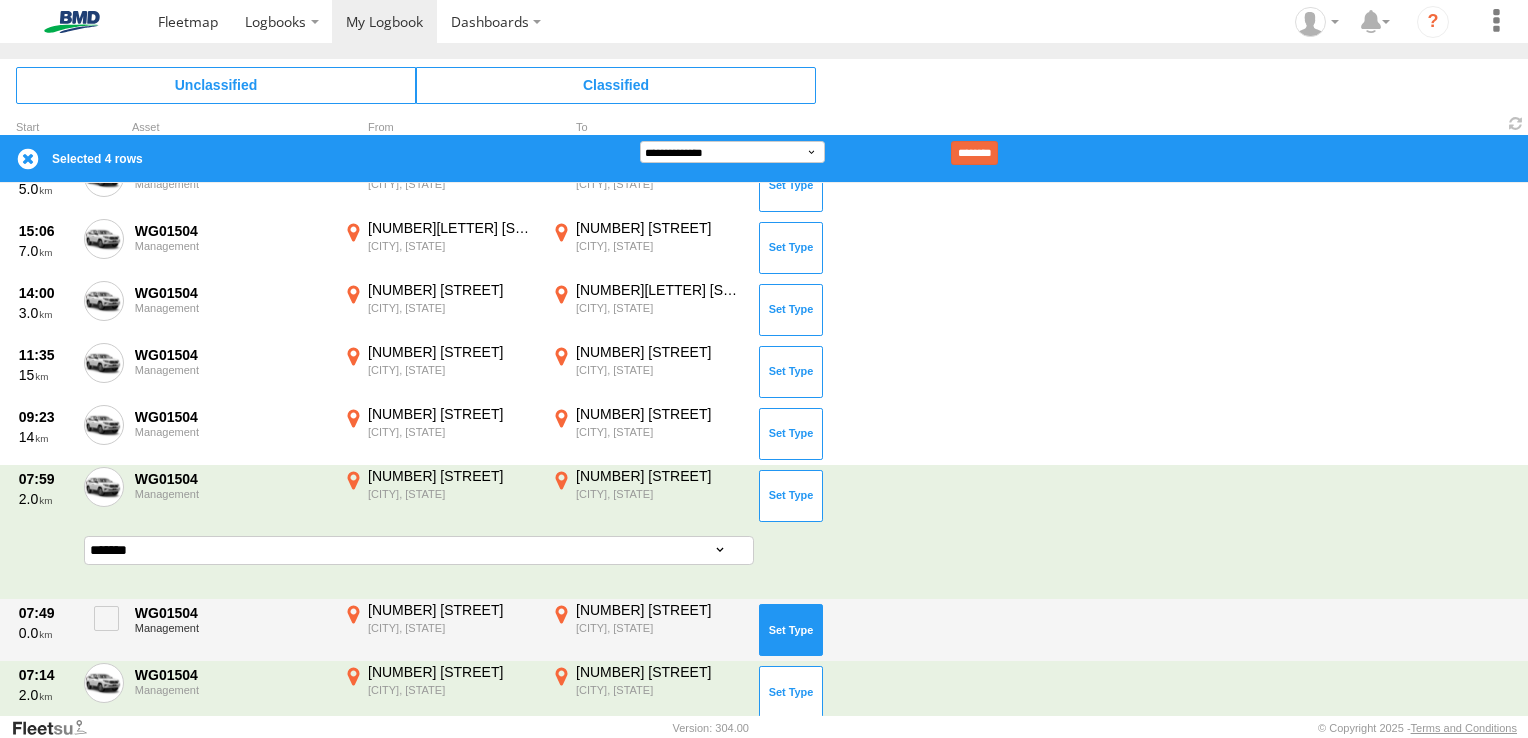 click at bounding box center (791, 630) 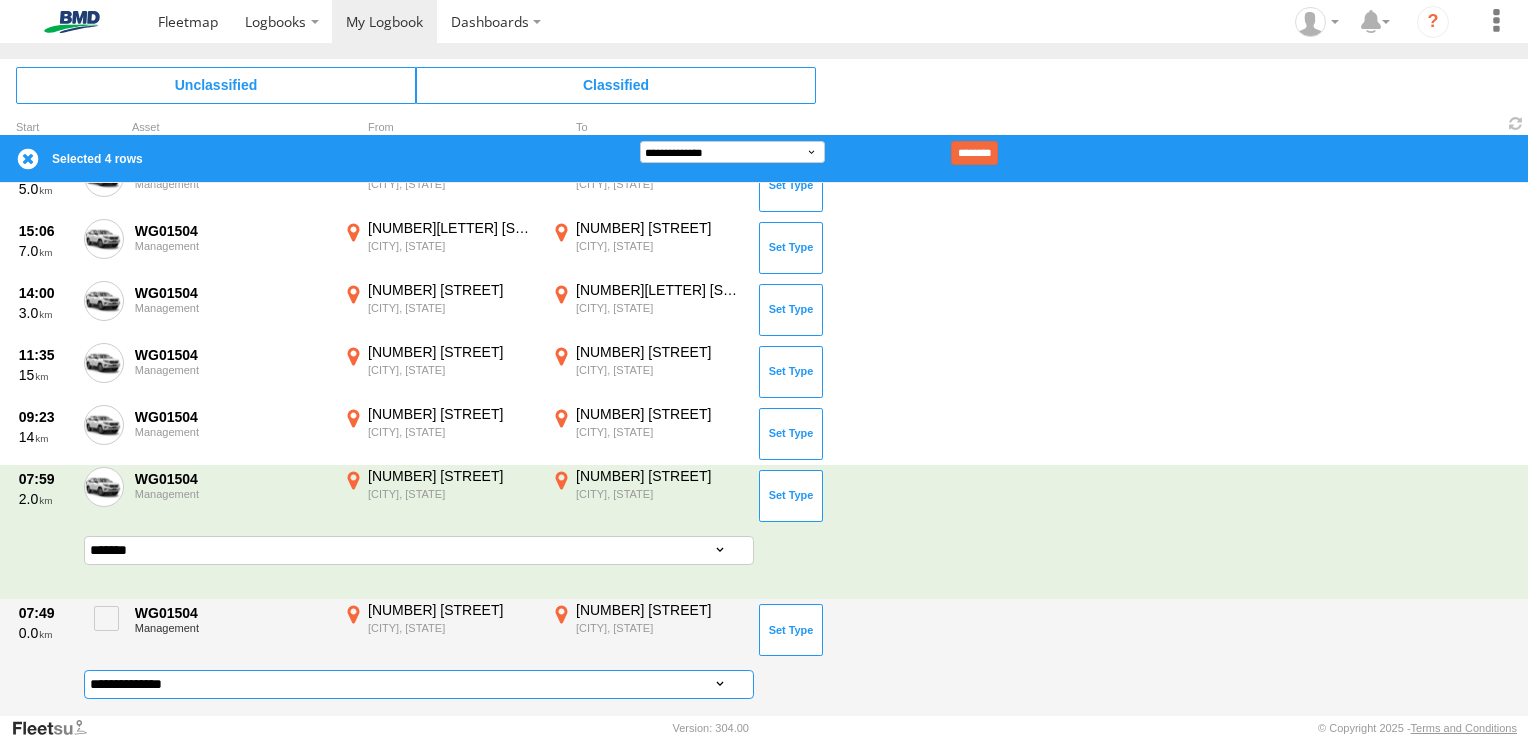 click on "**********" at bounding box center (419, 684) 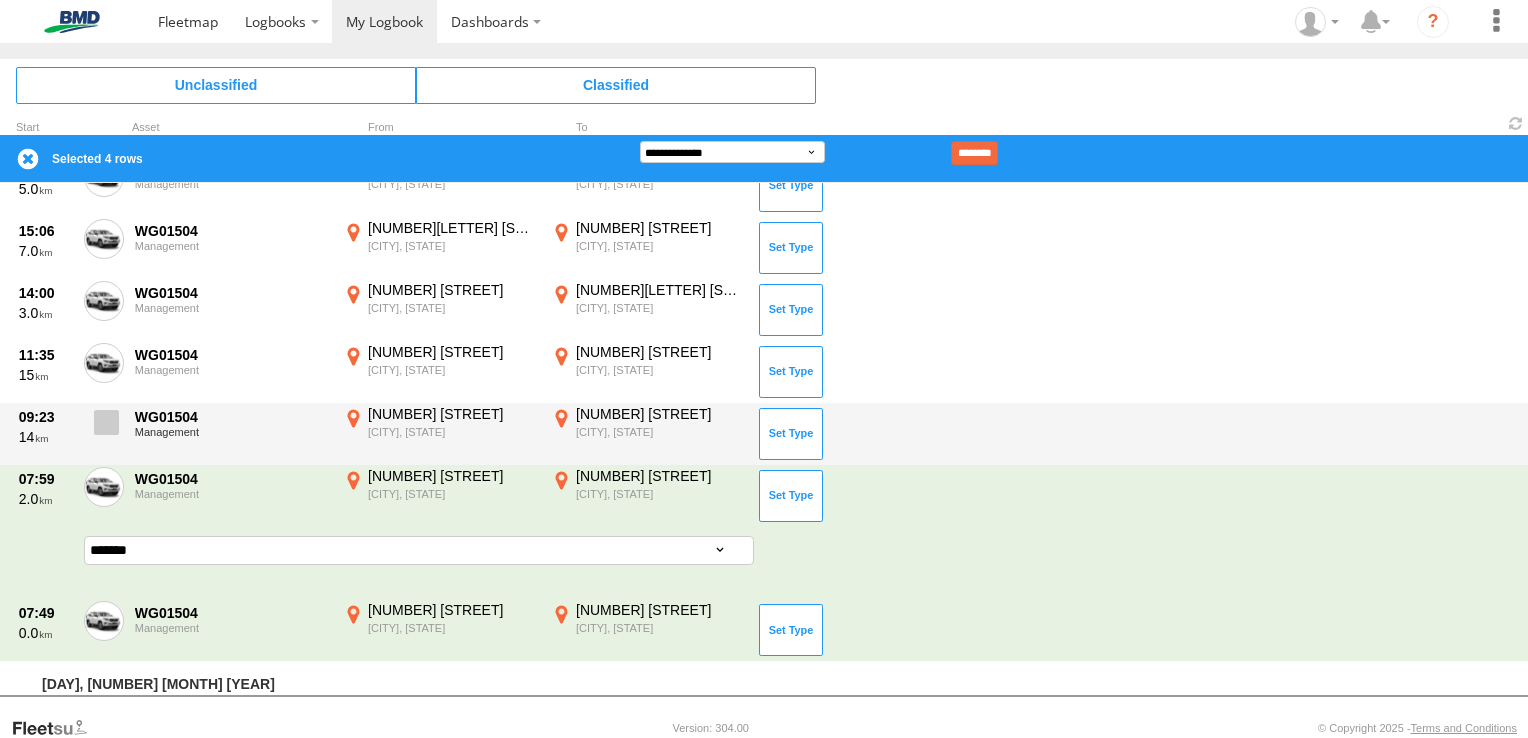 click at bounding box center (106, 422) 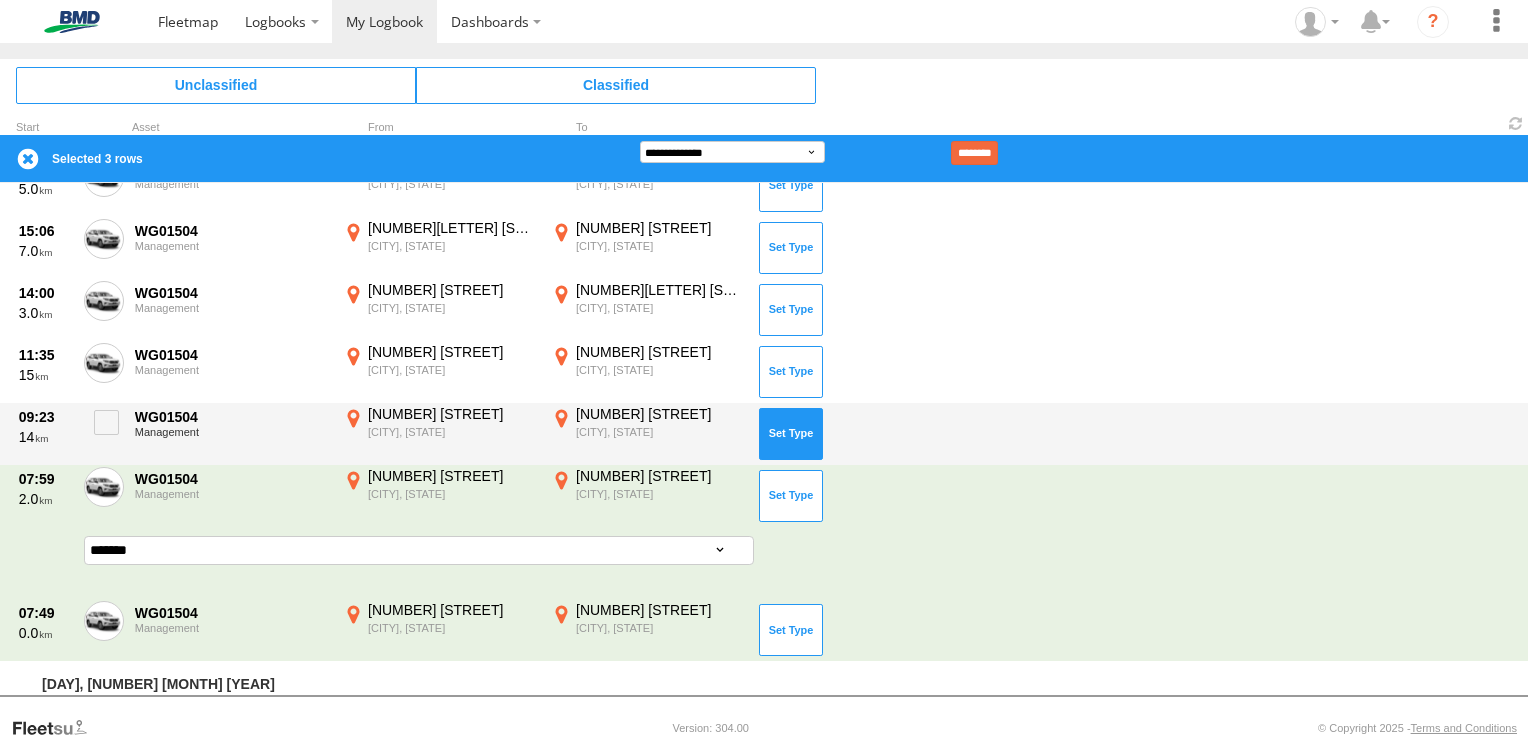 click at bounding box center (791, 434) 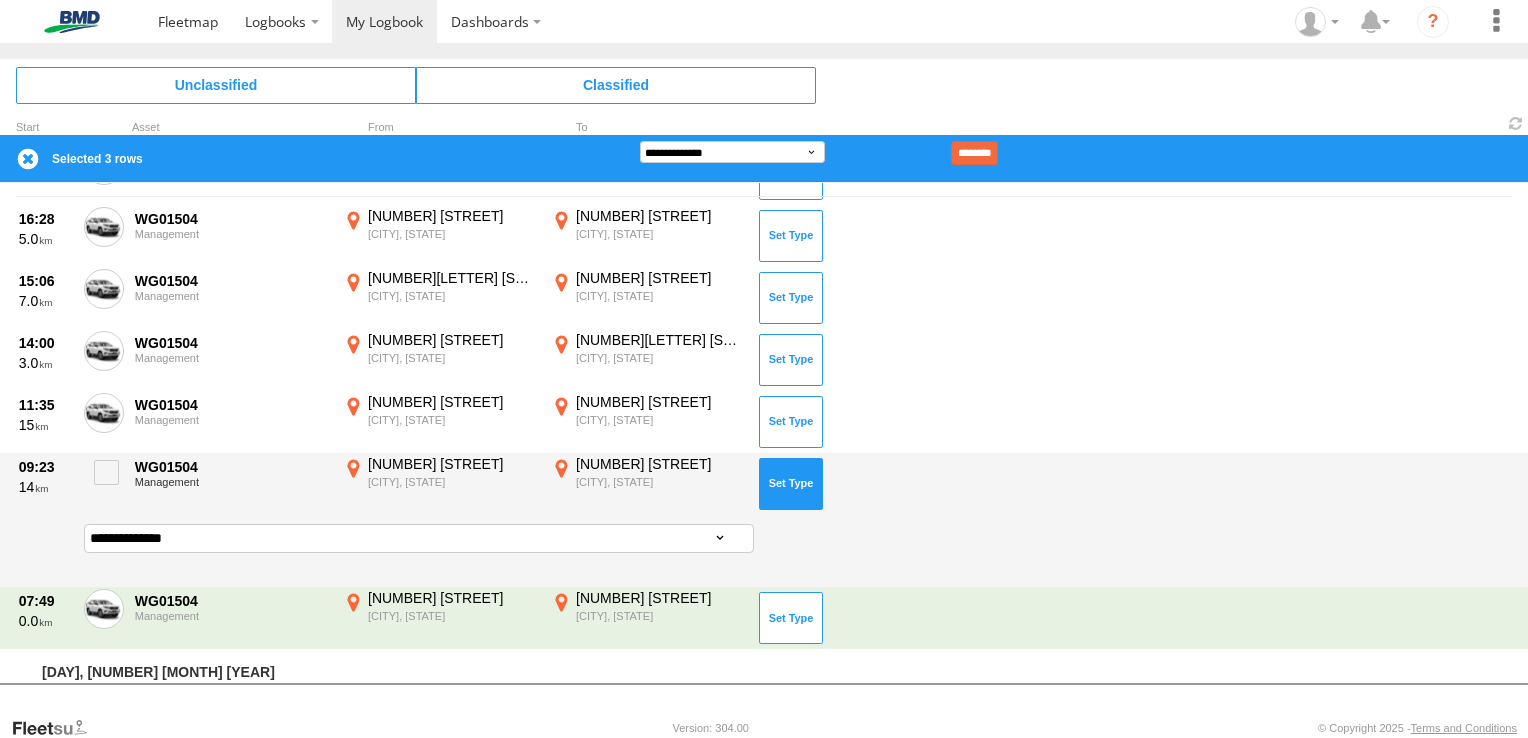 scroll, scrollTop: 516, scrollLeft: 0, axis: vertical 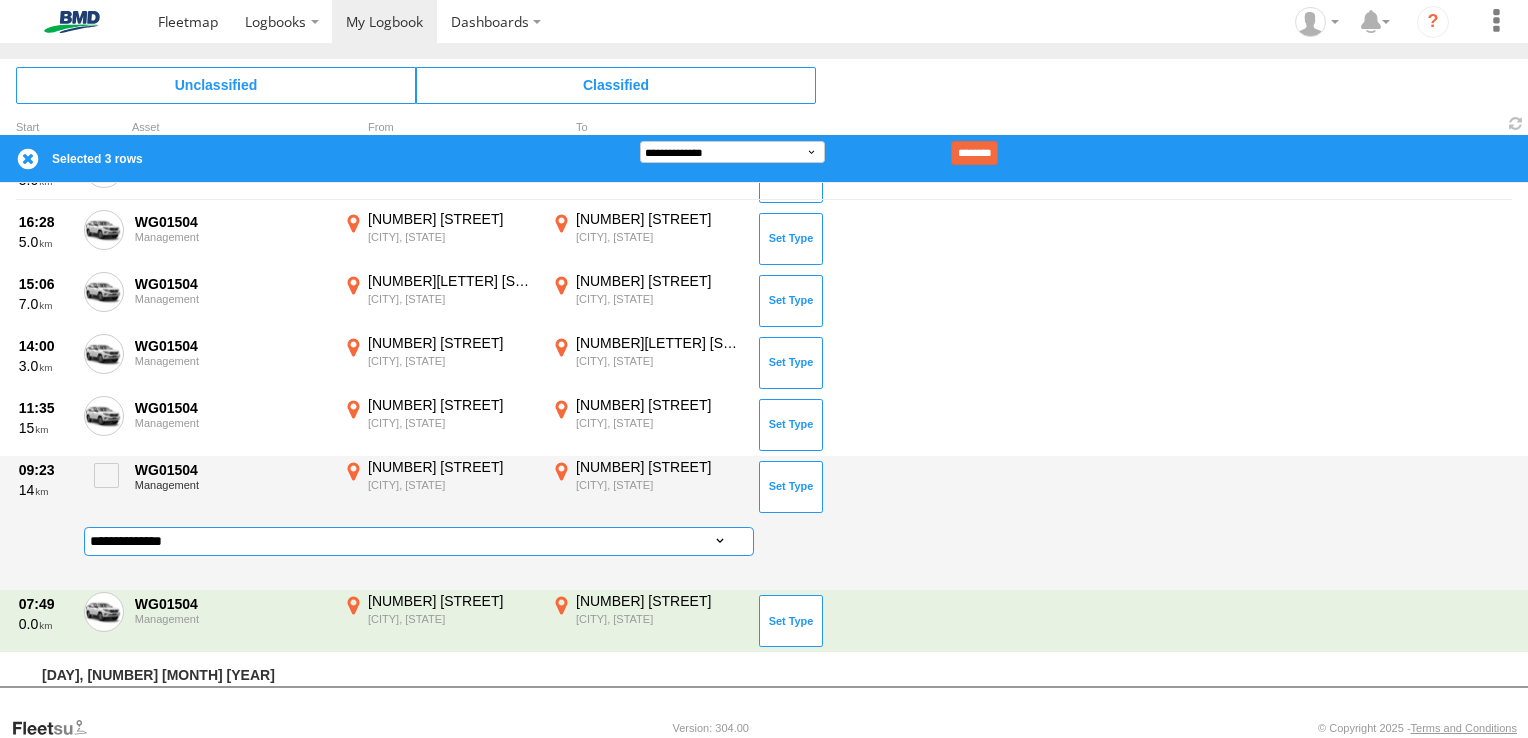 click on "**********" at bounding box center [419, 541] 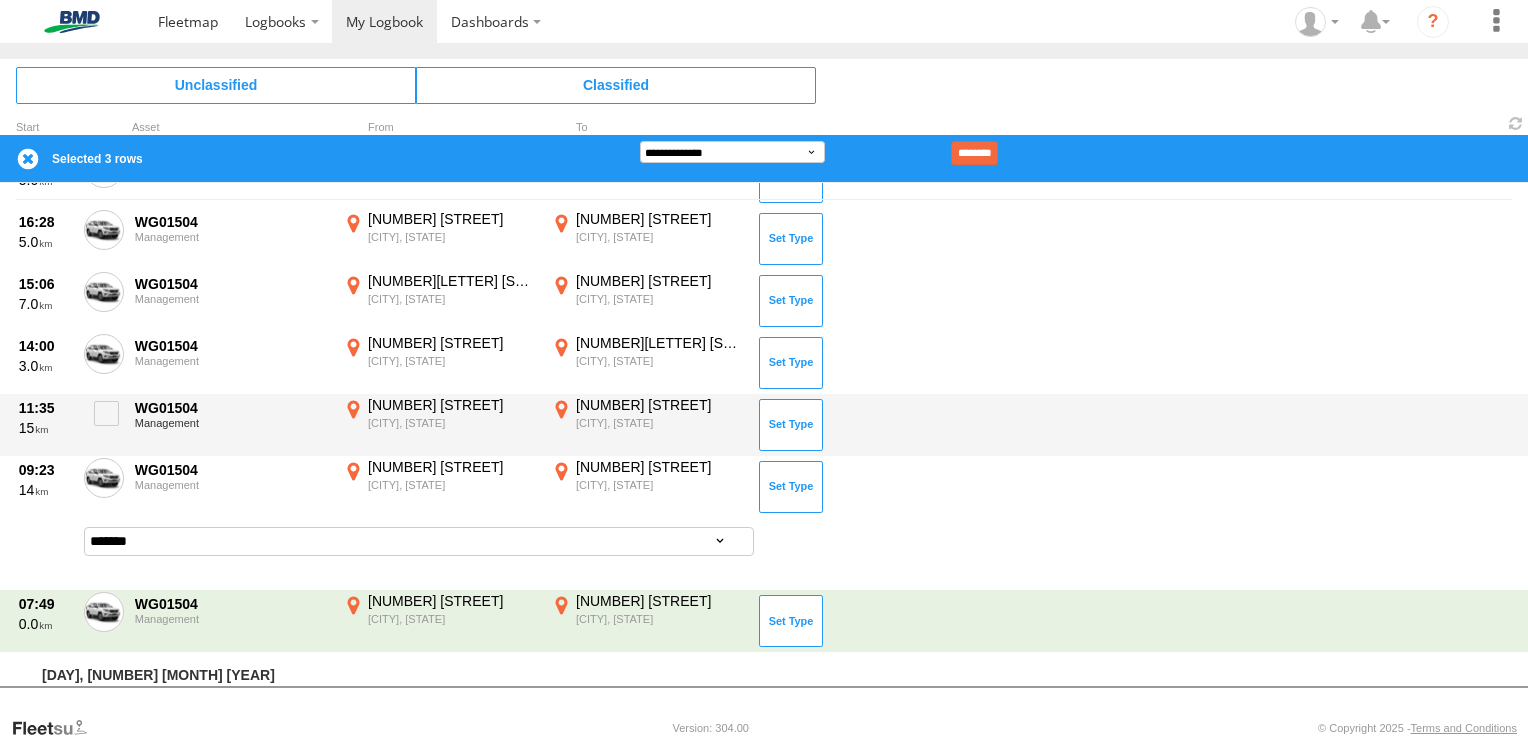 scroll, scrollTop: 445, scrollLeft: 0, axis: vertical 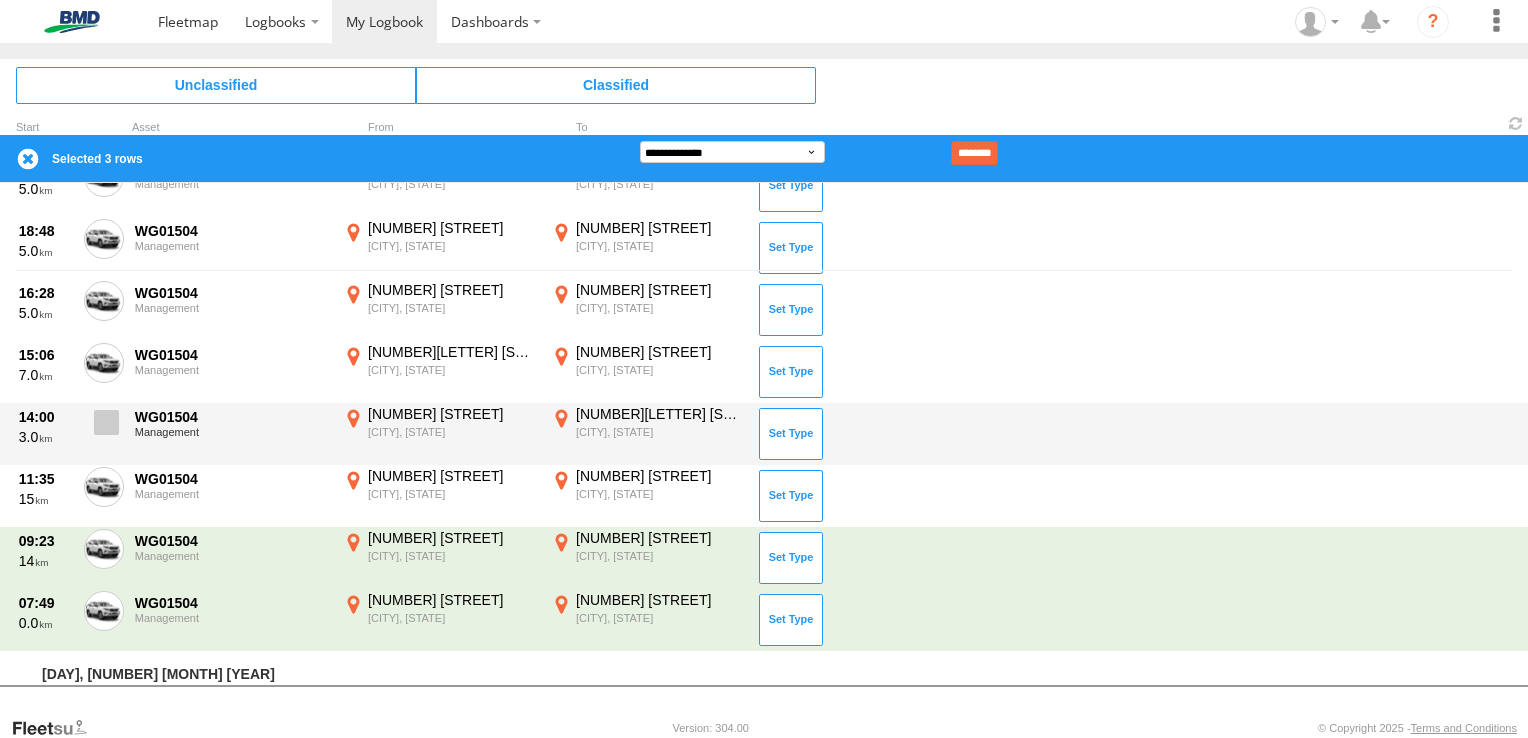 click at bounding box center [106, 422] 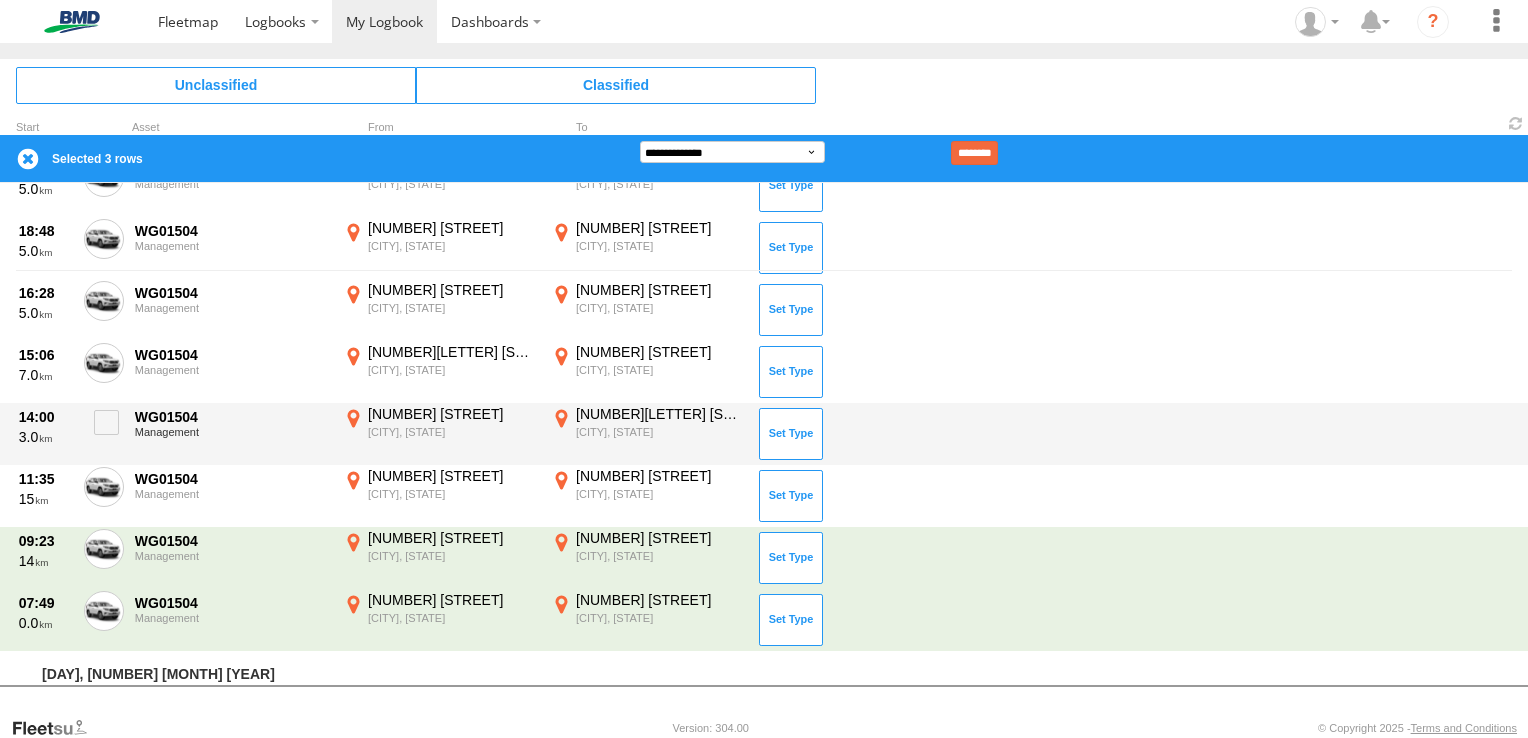 drag, startPoint x: 804, startPoint y: 441, endPoint x: 666, endPoint y: 433, distance: 138.23169 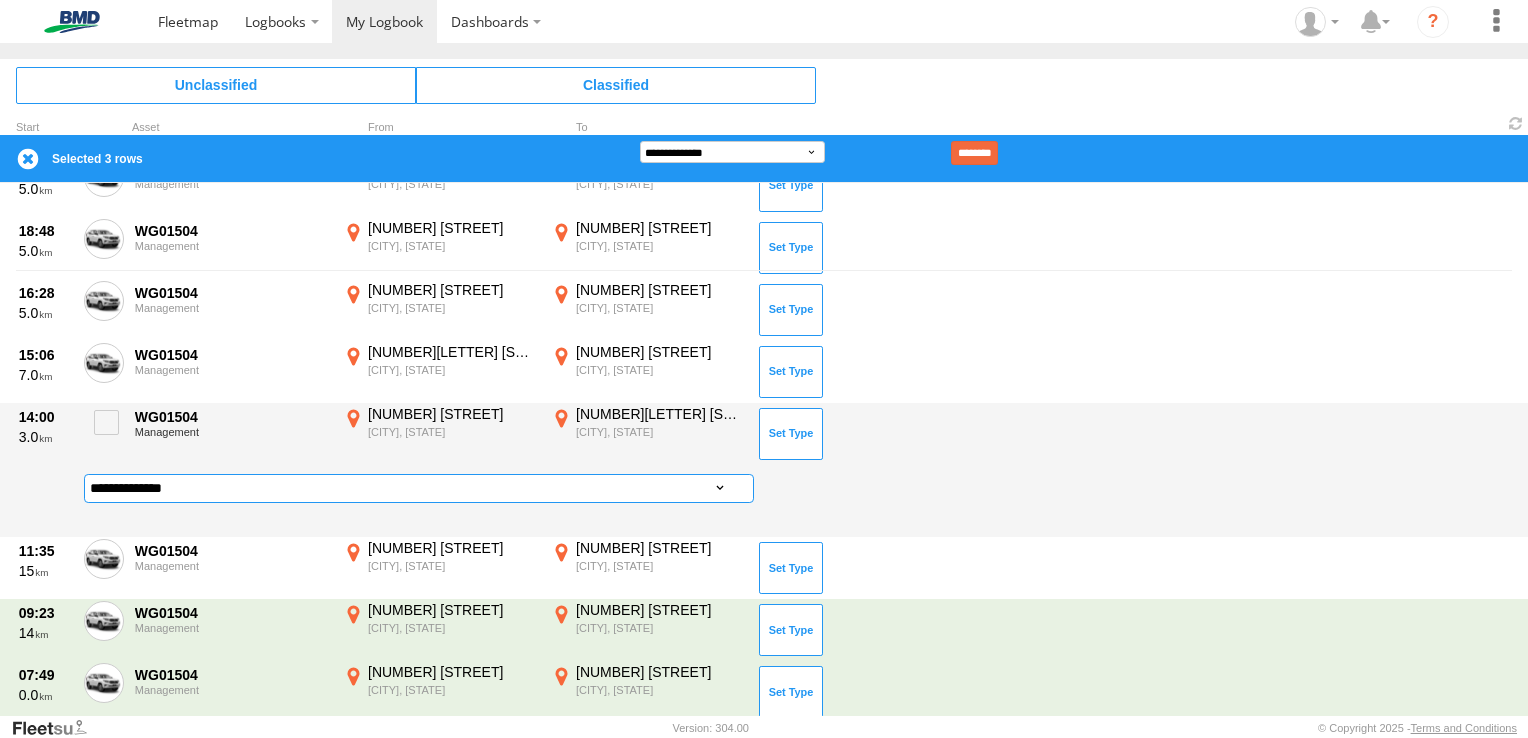 click on "**********" at bounding box center (419, 488) 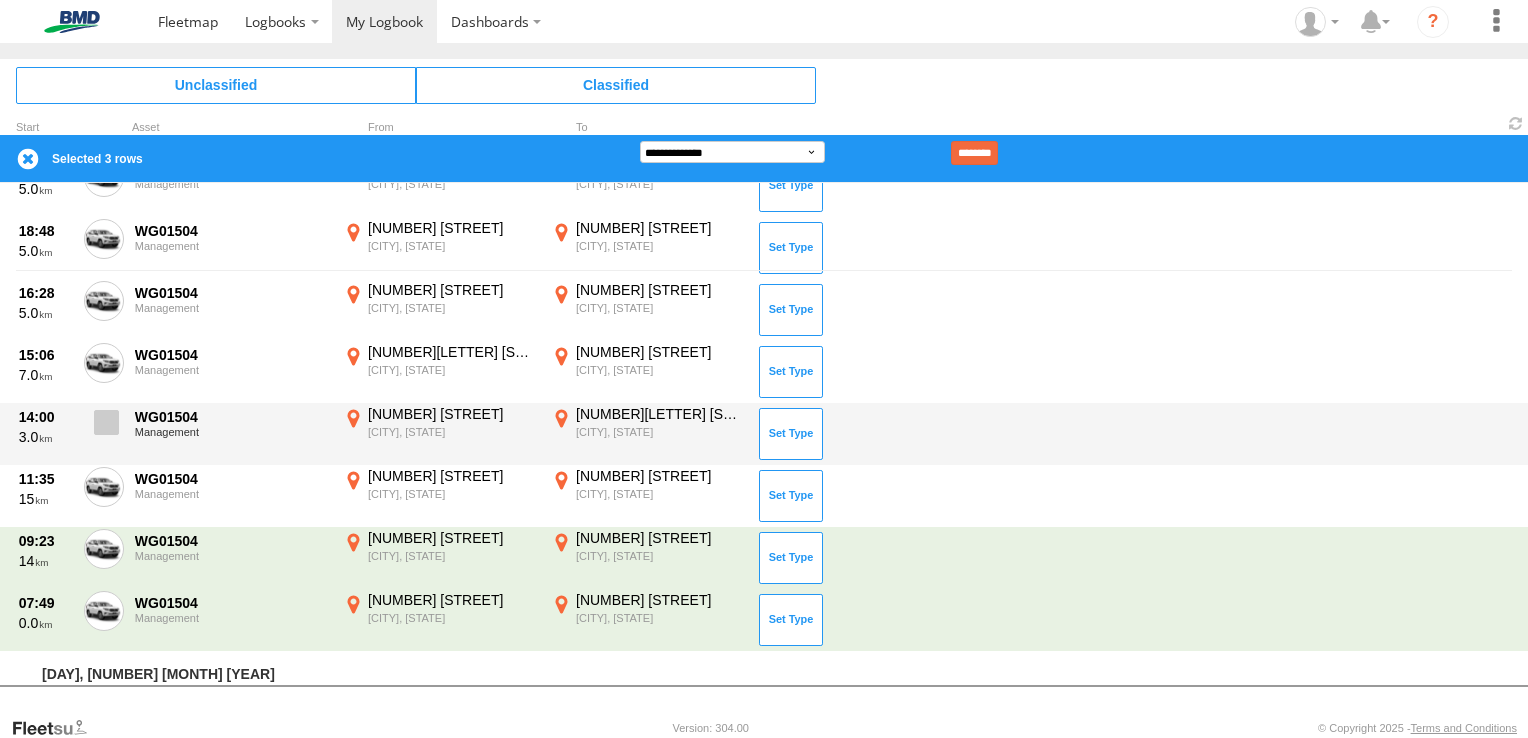 scroll, scrollTop: 383, scrollLeft: 0, axis: vertical 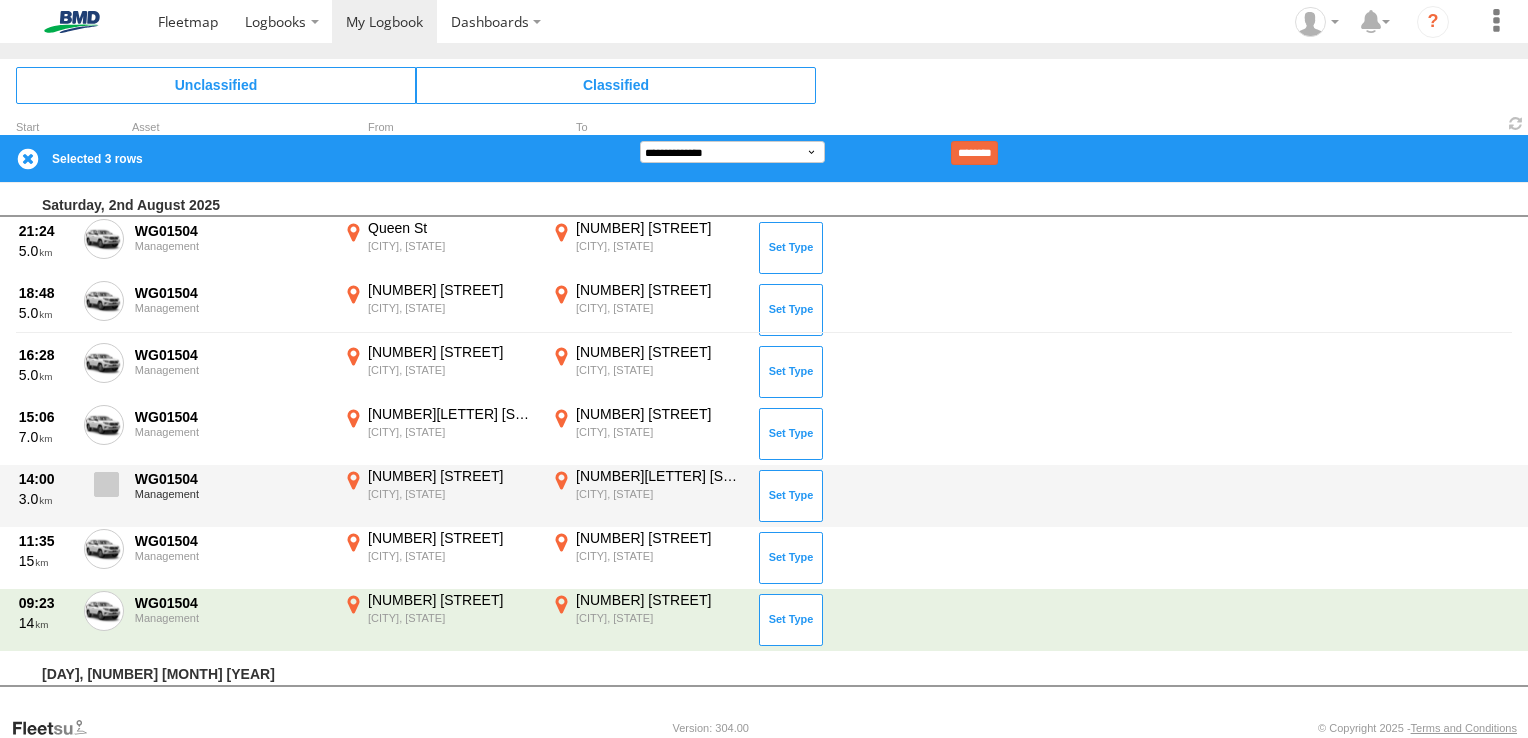 click at bounding box center [106, 484] 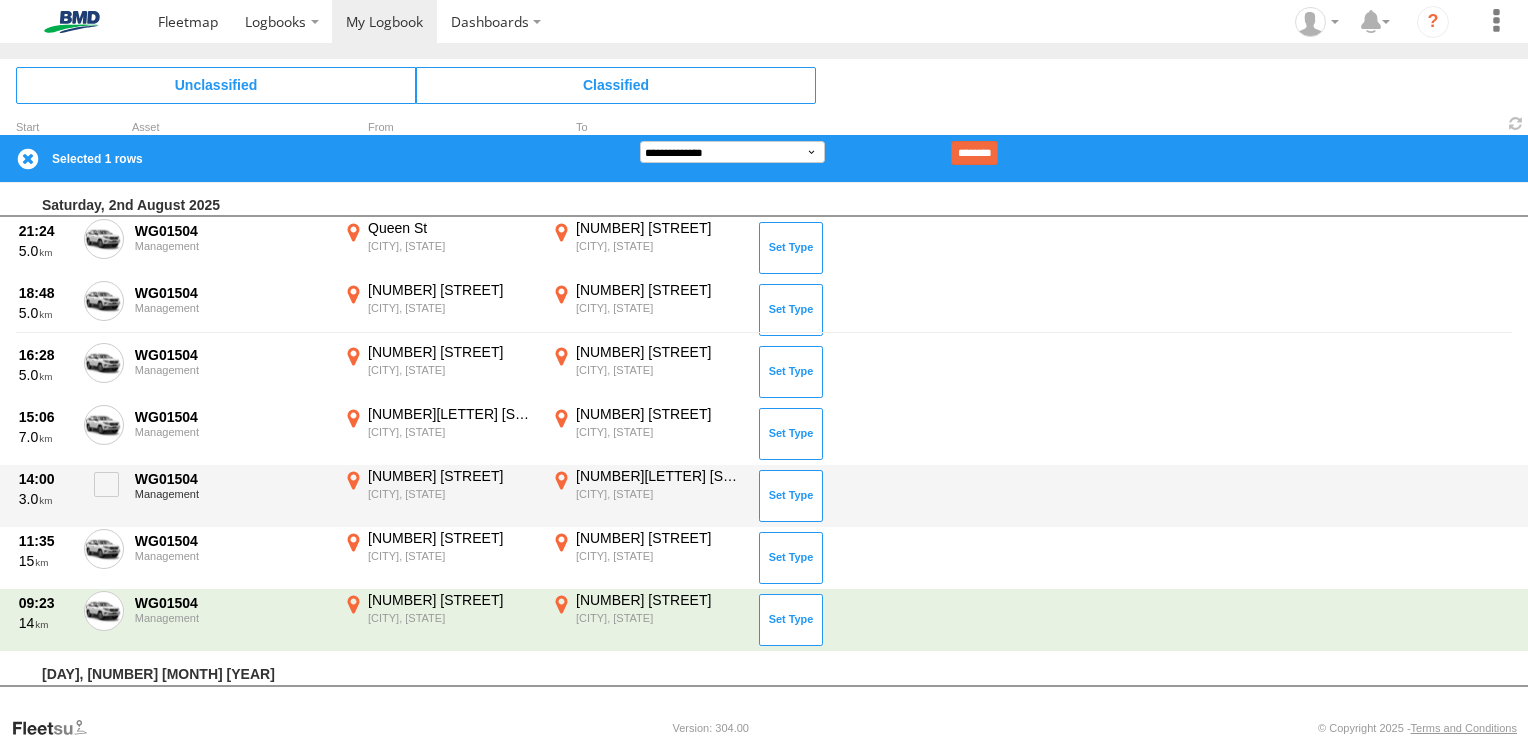 drag, startPoint x: 96, startPoint y: 482, endPoint x: 138, endPoint y: 478, distance: 42.190044 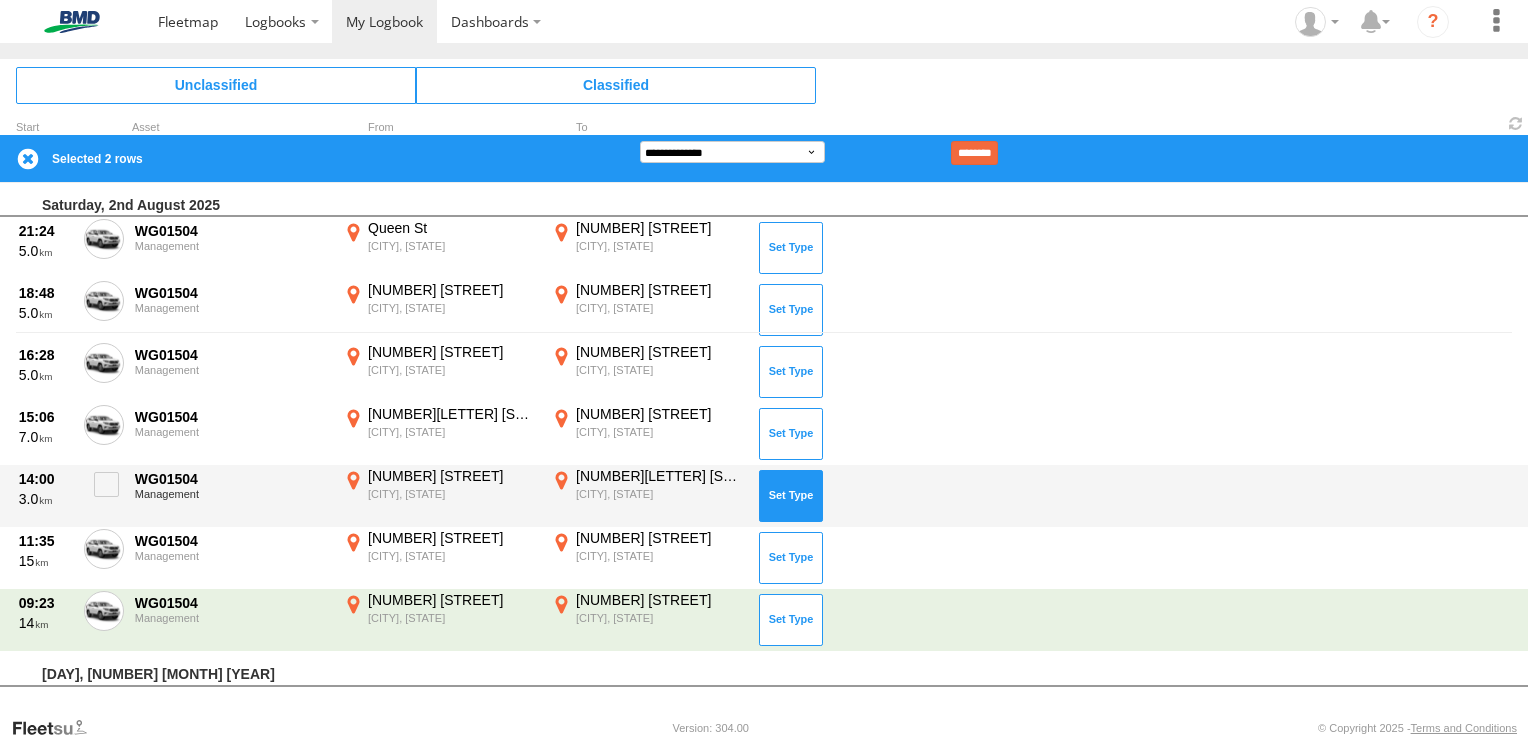 click at bounding box center (791, 496) 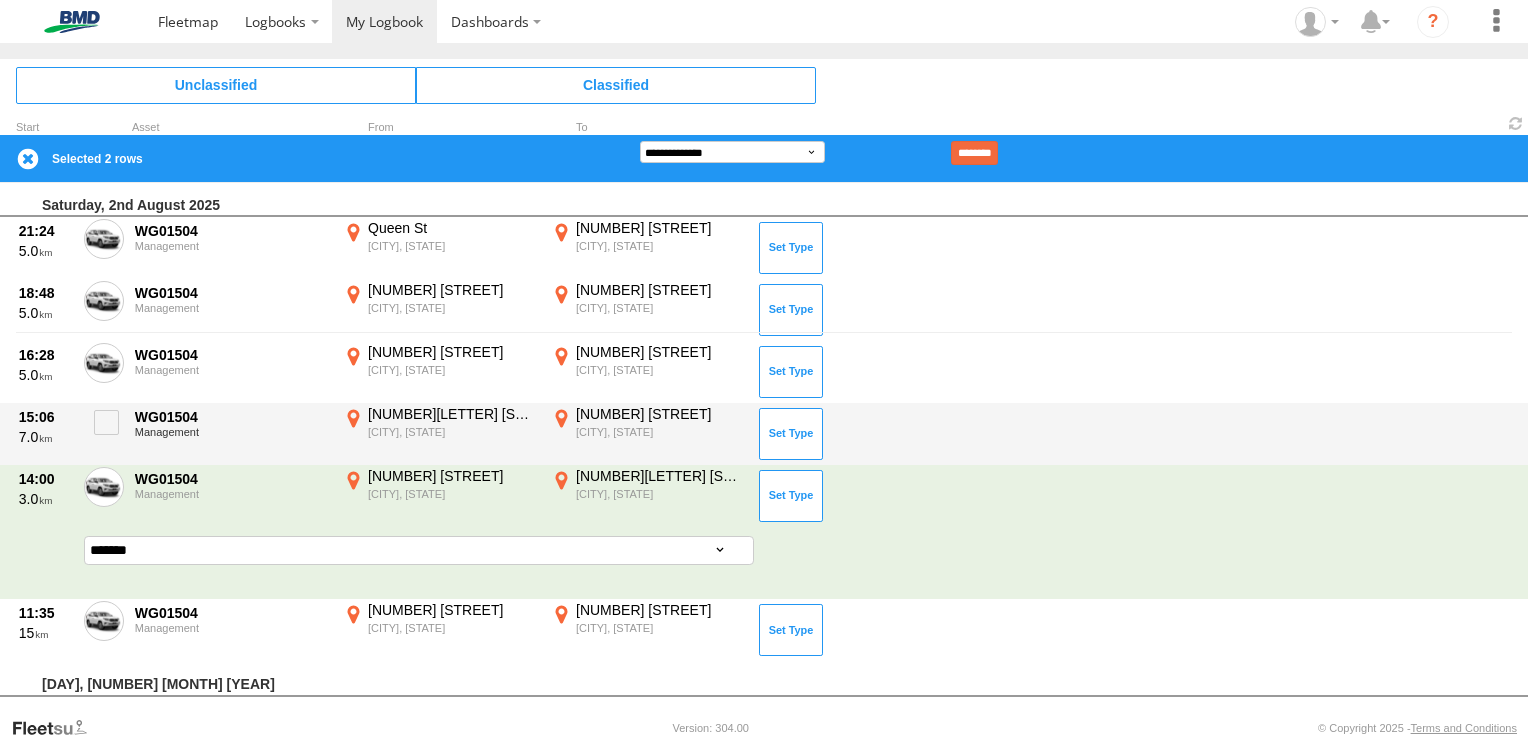 drag, startPoint x: 104, startPoint y: 418, endPoint x: 156, endPoint y: 410, distance: 52.611786 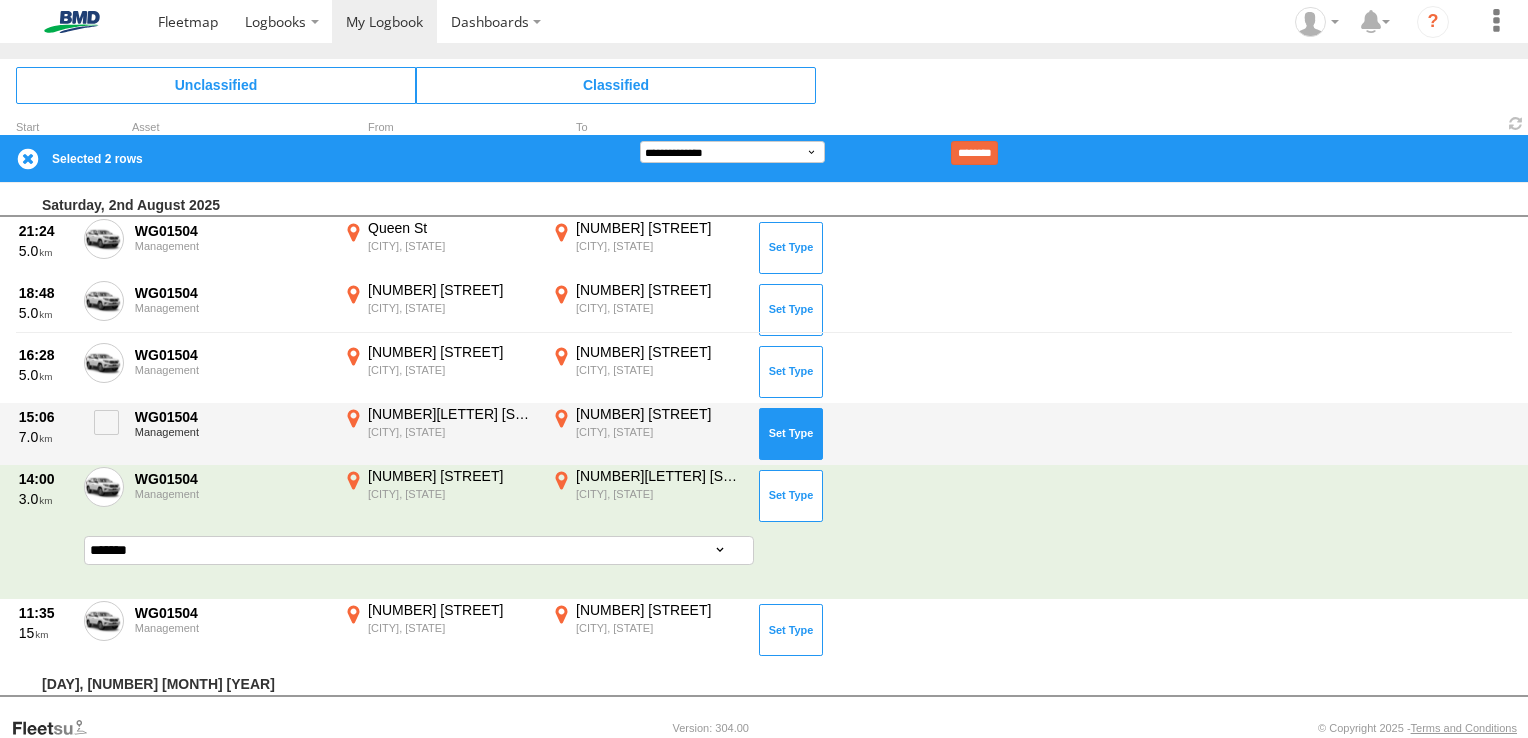 click at bounding box center (791, 434) 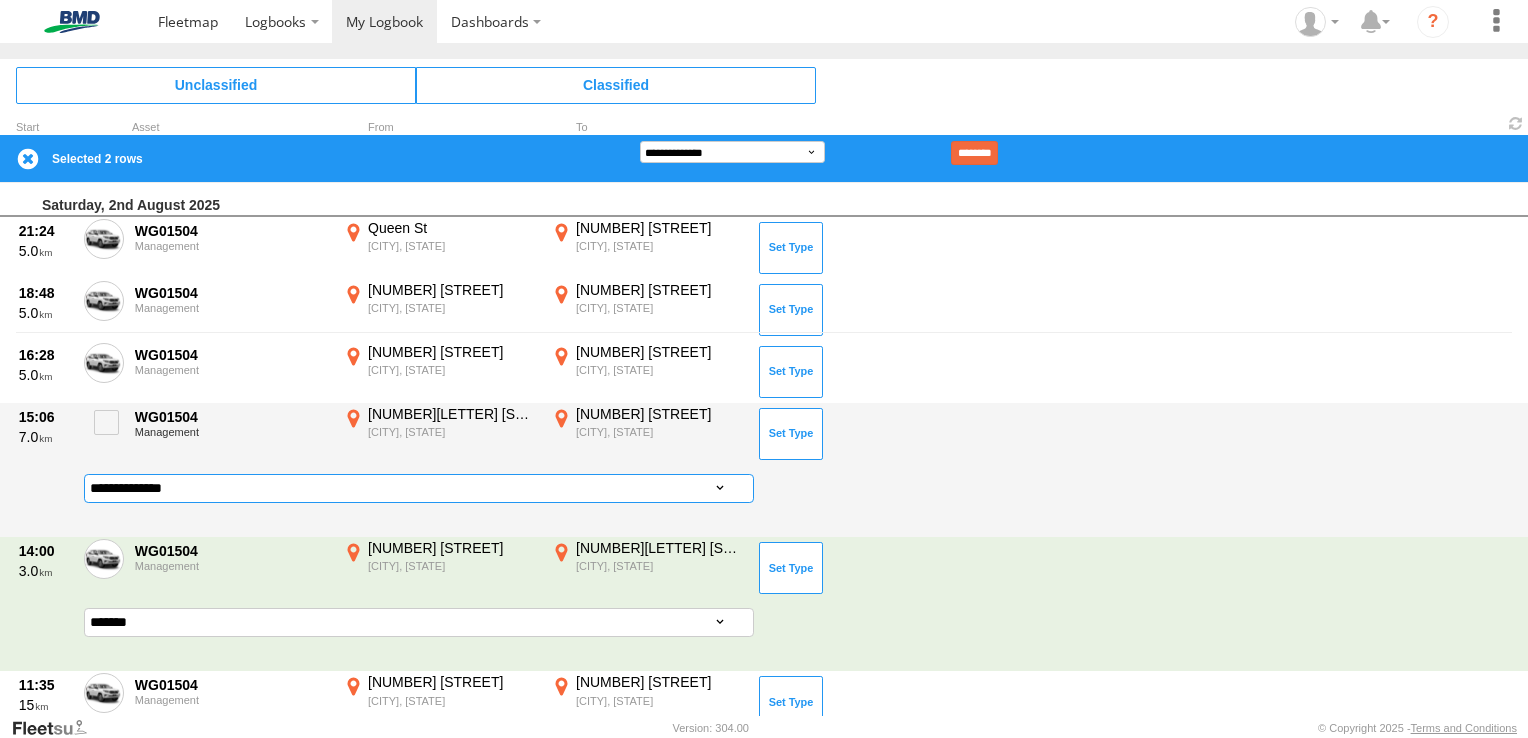 drag, startPoint x: 392, startPoint y: 481, endPoint x: 362, endPoint y: 483, distance: 30.066593 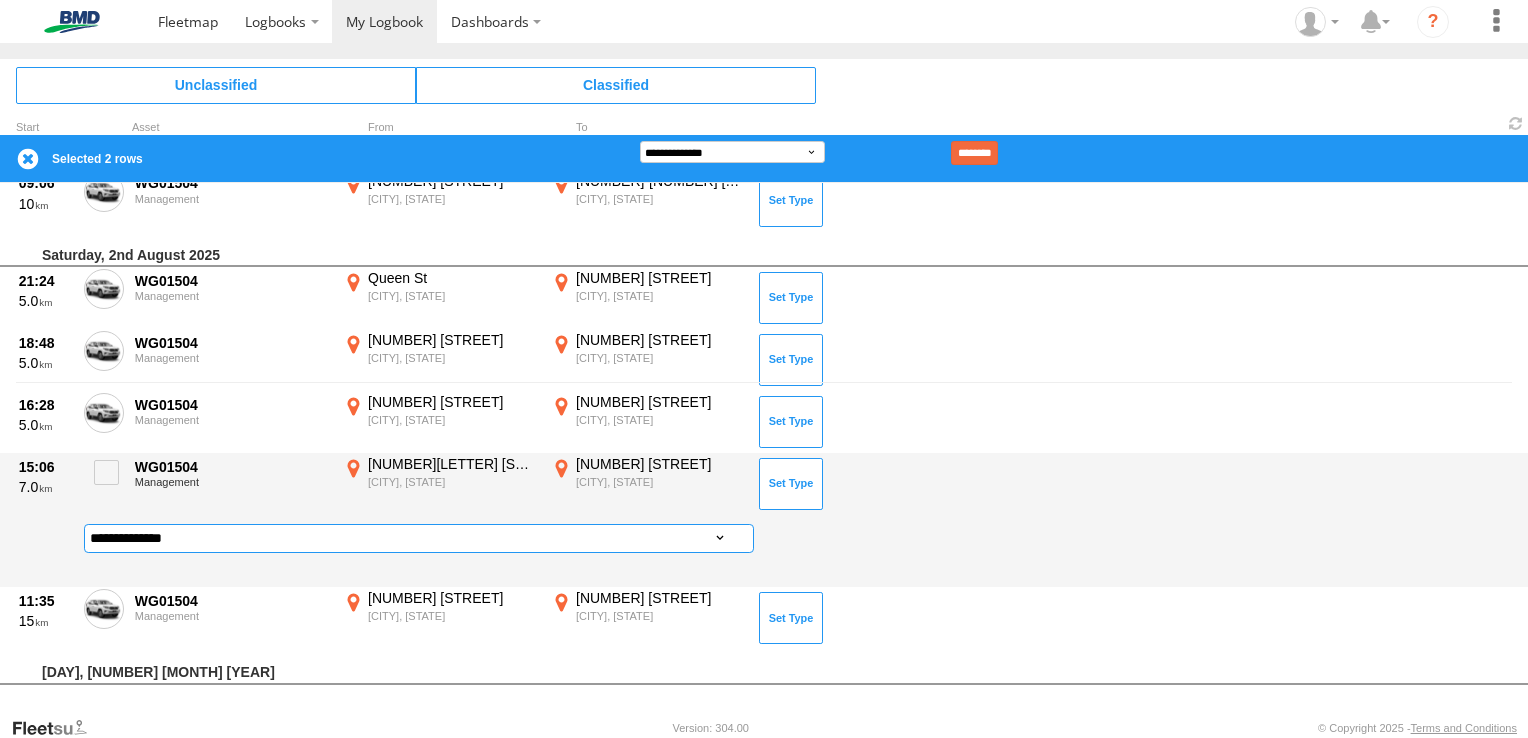 scroll, scrollTop: 331, scrollLeft: 0, axis: vertical 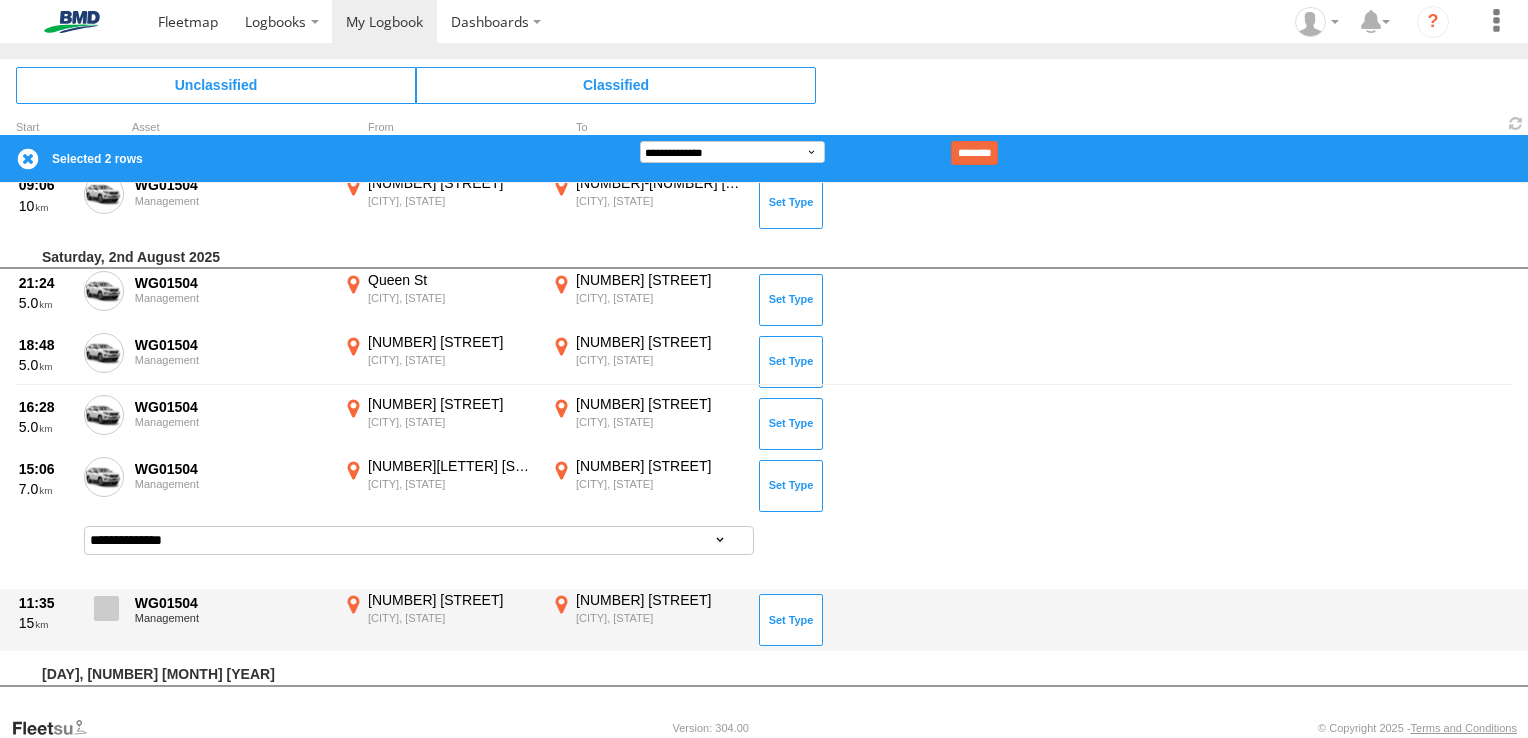 click at bounding box center (106, 608) 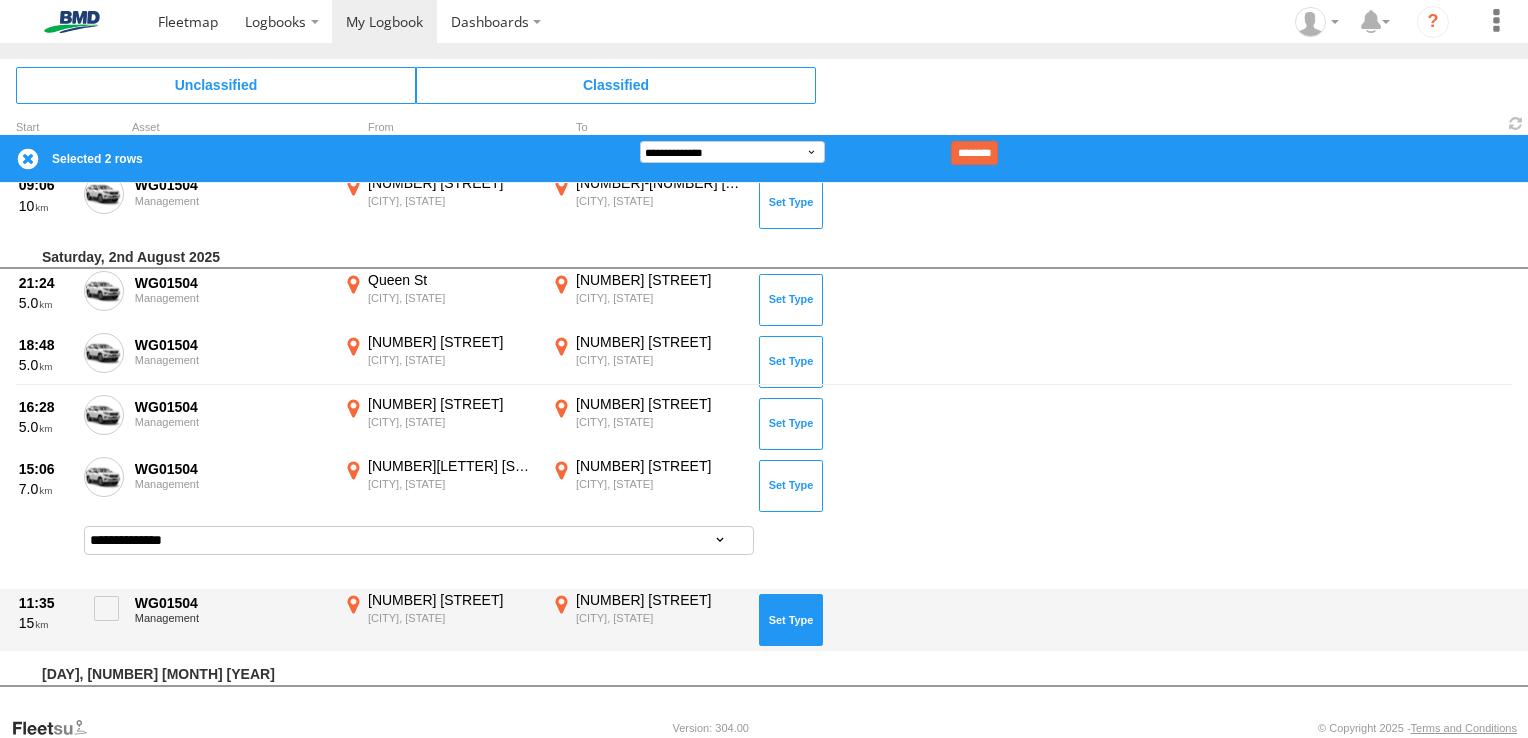 click at bounding box center [791, 620] 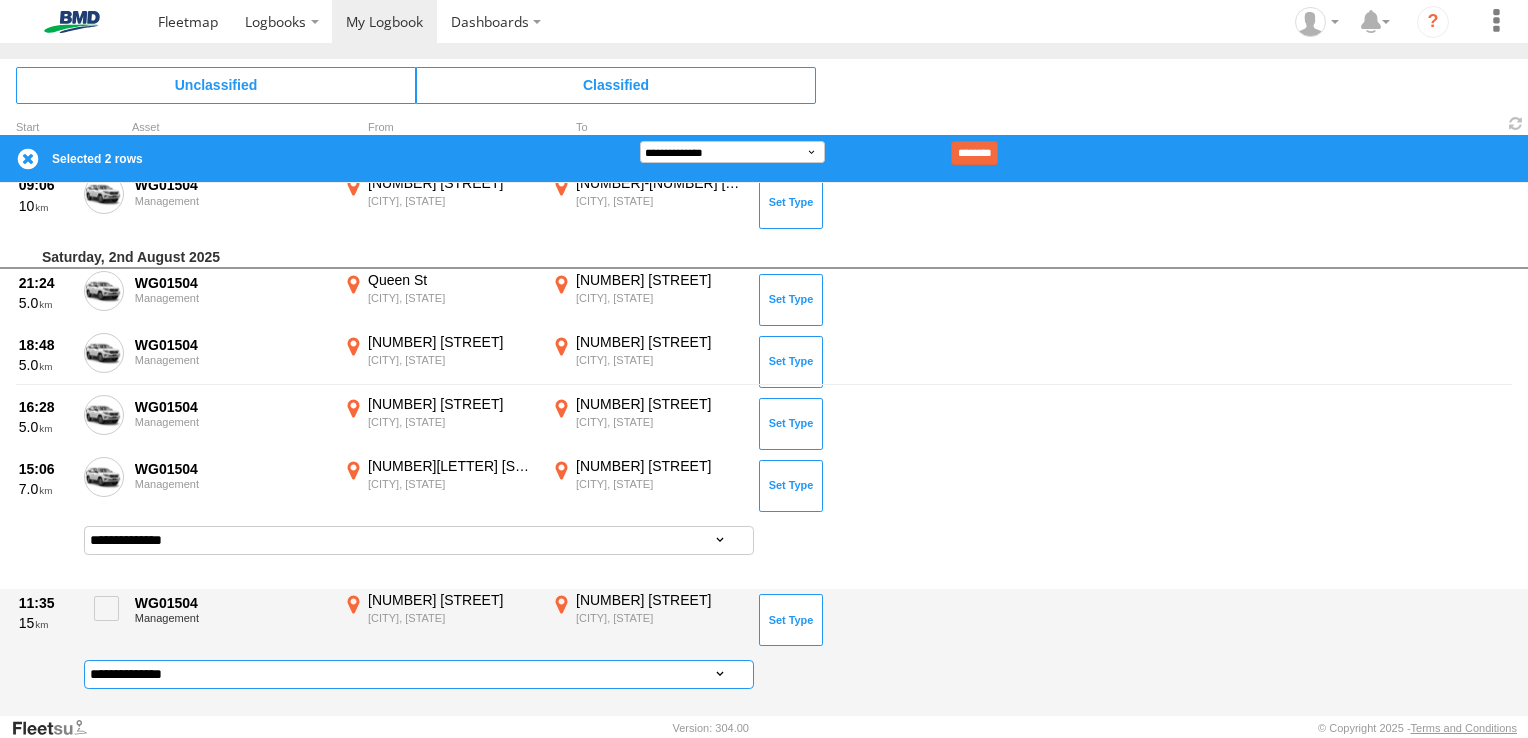 click on "**********" at bounding box center (419, 674) 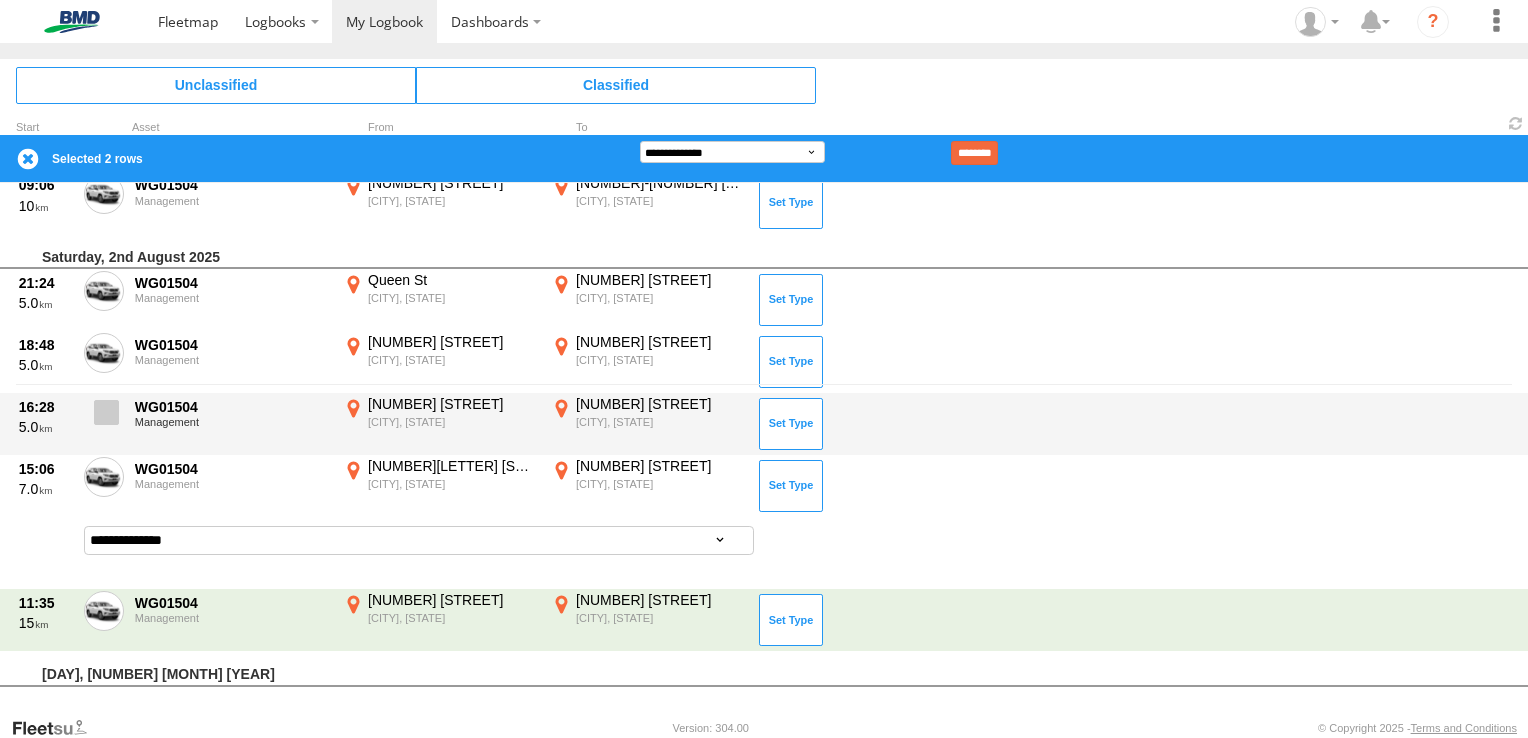 click at bounding box center [106, 412] 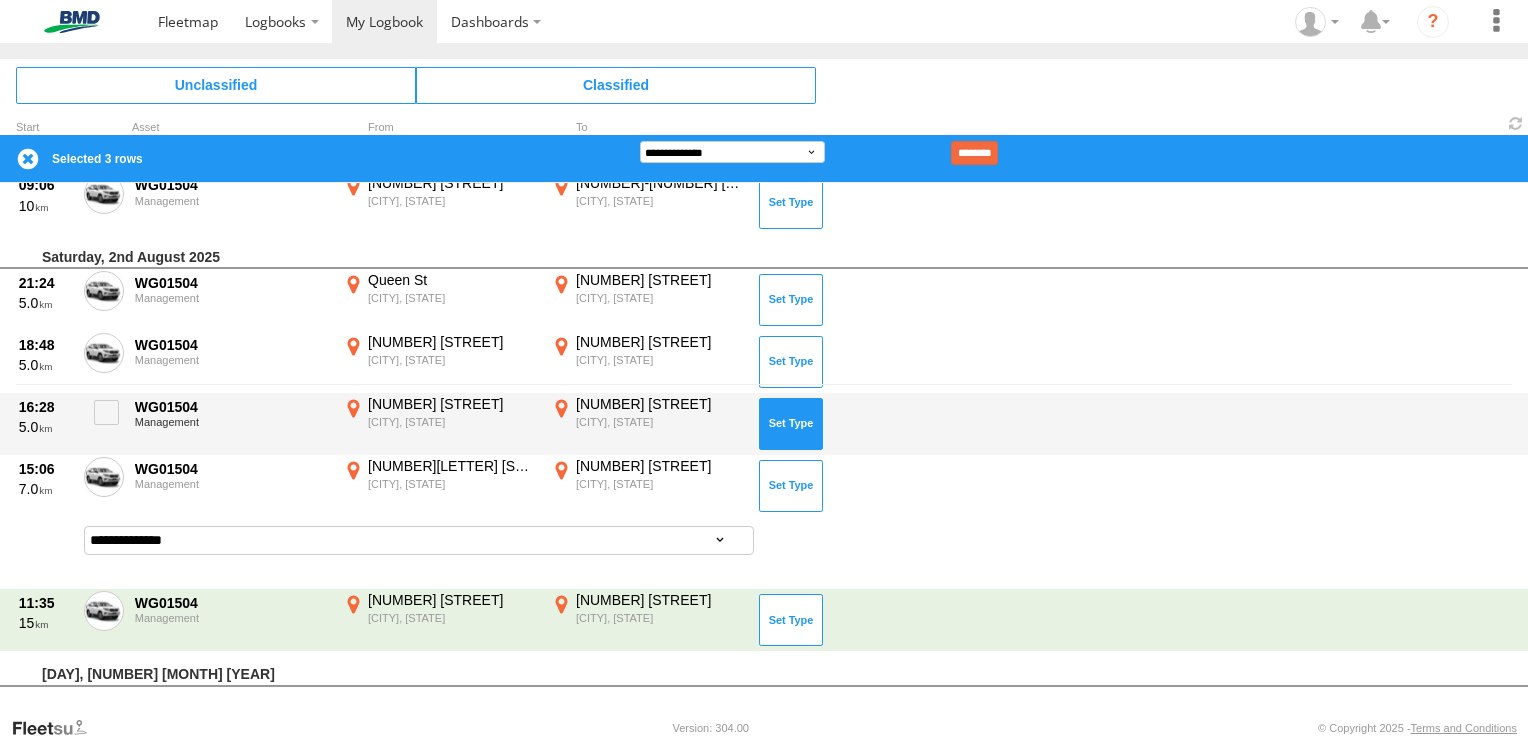drag, startPoint x: 802, startPoint y: 412, endPoint x: 760, endPoint y: 428, distance: 44.94441 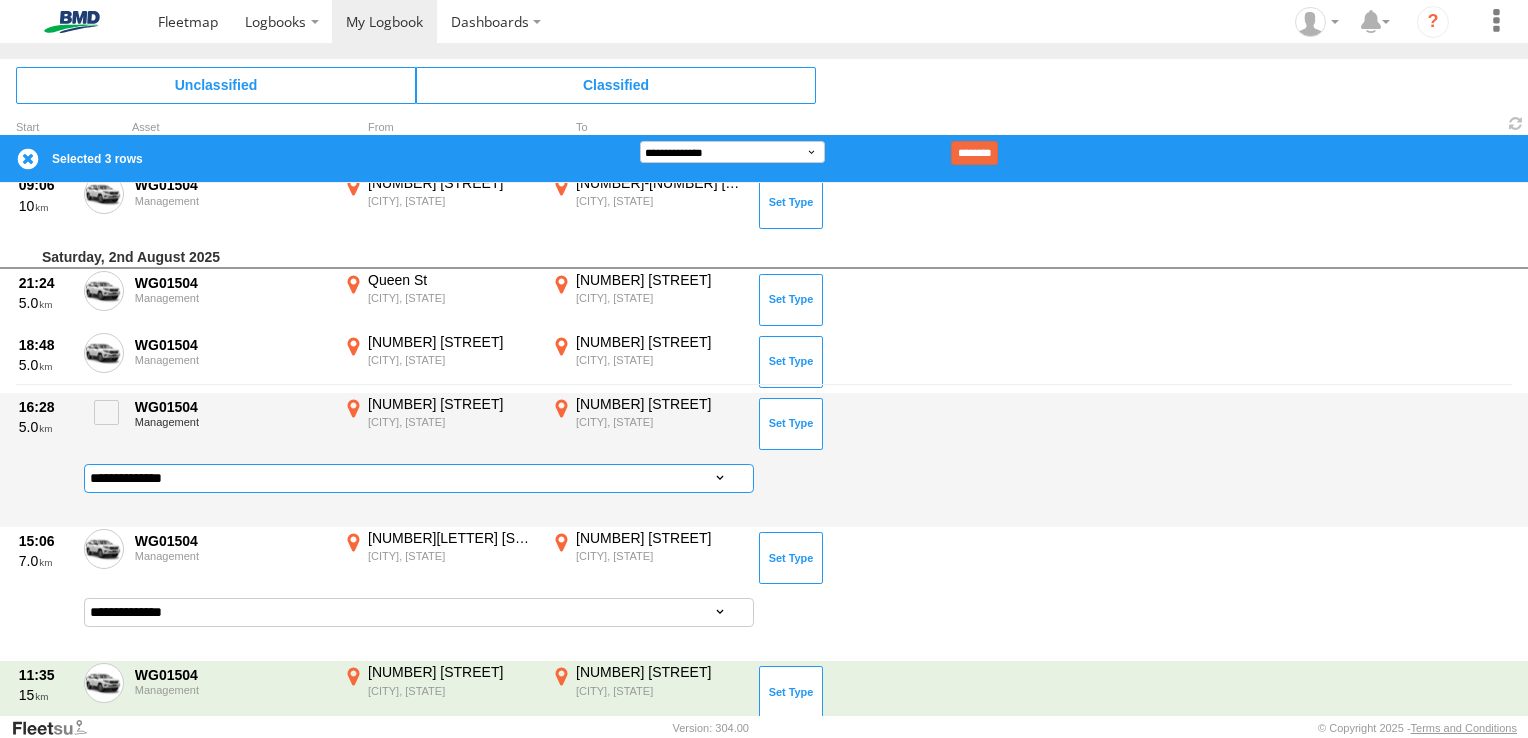drag, startPoint x: 260, startPoint y: 480, endPoint x: 249, endPoint y: 480, distance: 11 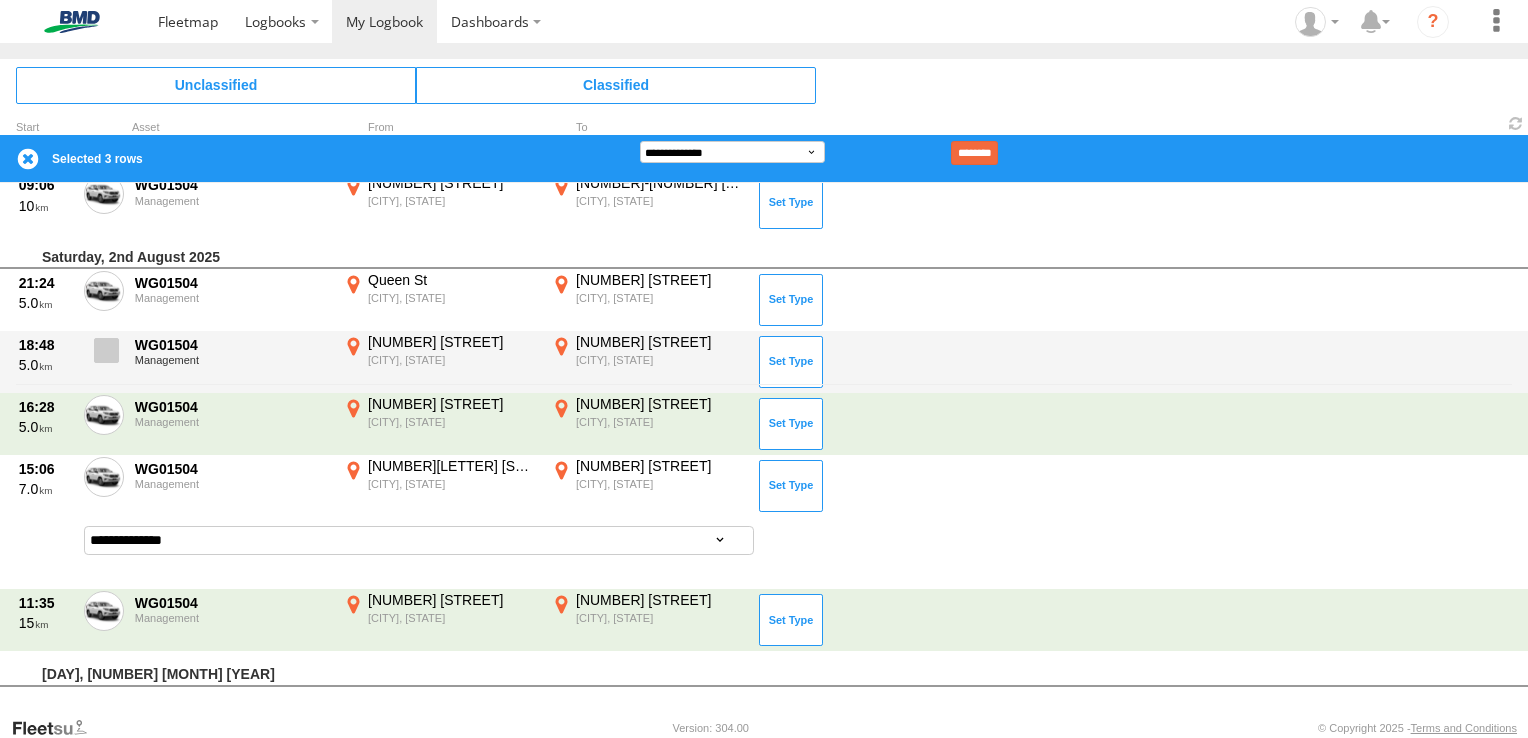 drag, startPoint x: 104, startPoint y: 347, endPoint x: 177, endPoint y: 340, distance: 73.33485 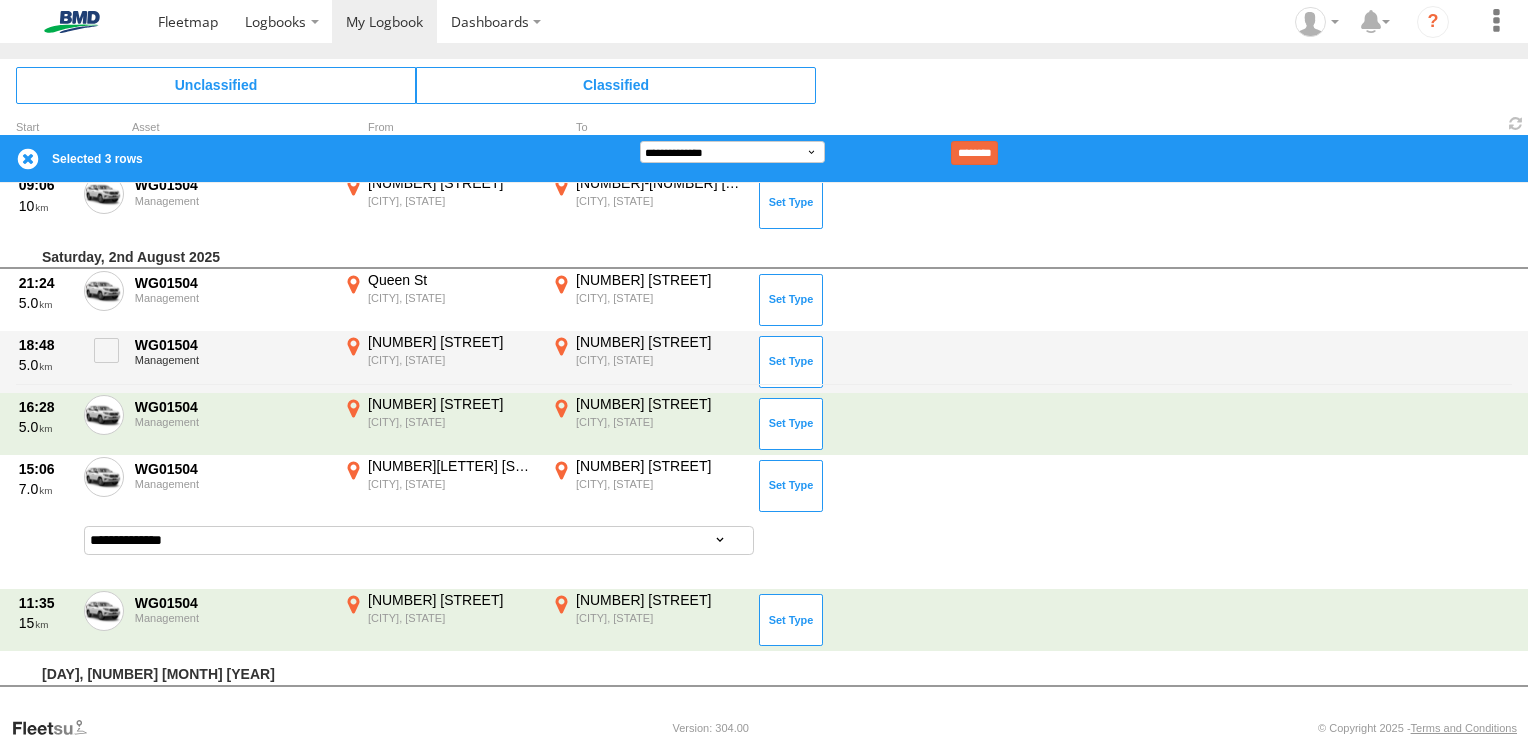 click at bounding box center (106, 350) 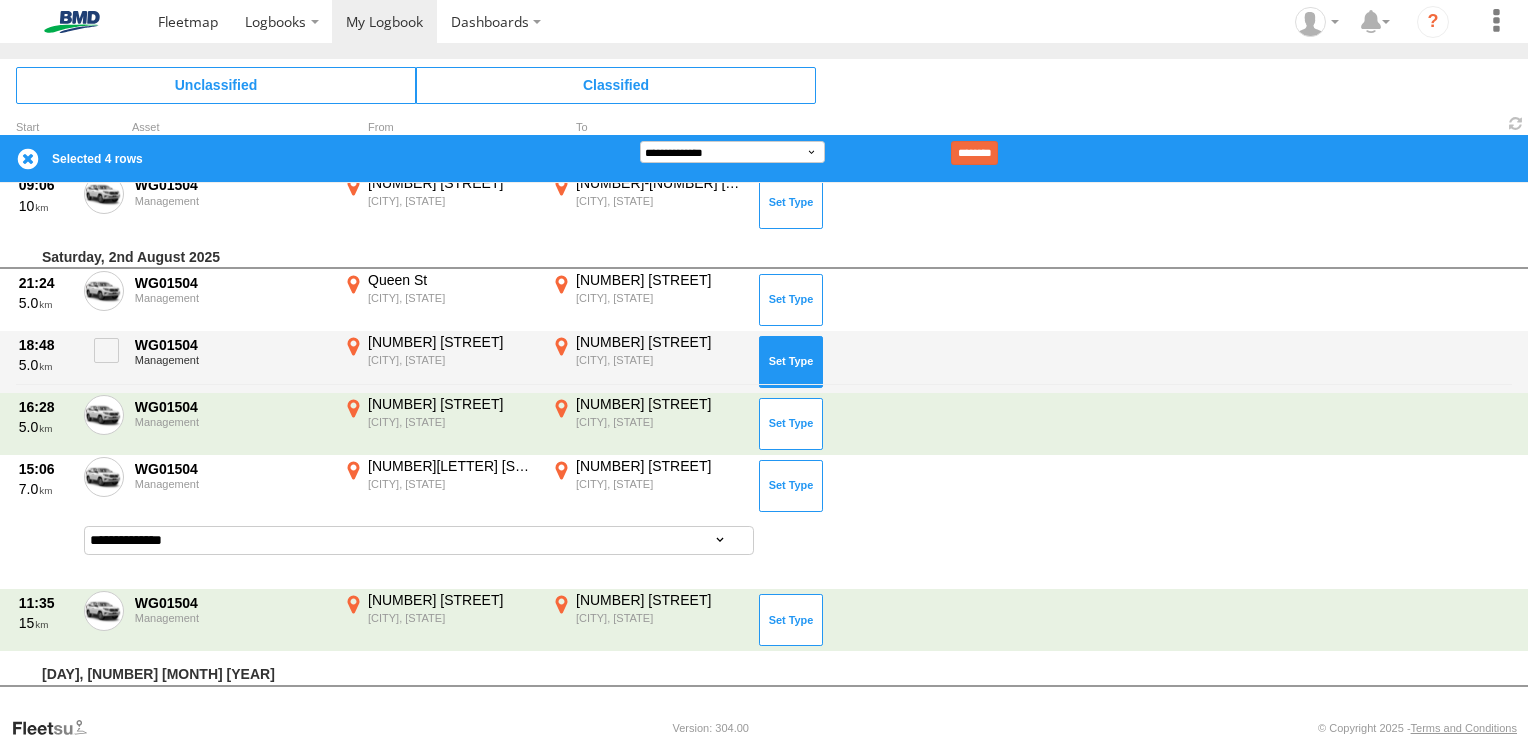 click at bounding box center (791, 362) 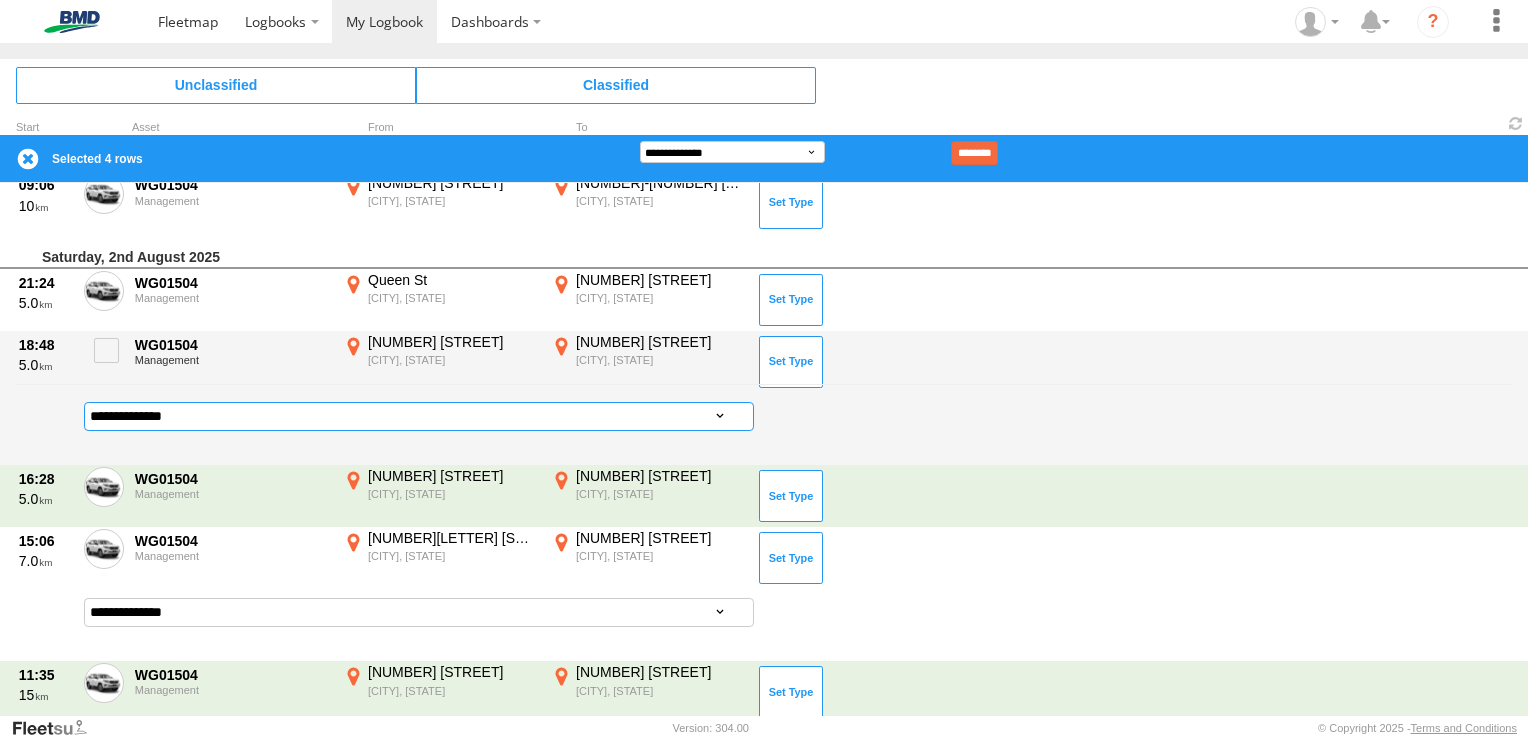 click on "**********" at bounding box center [419, 416] 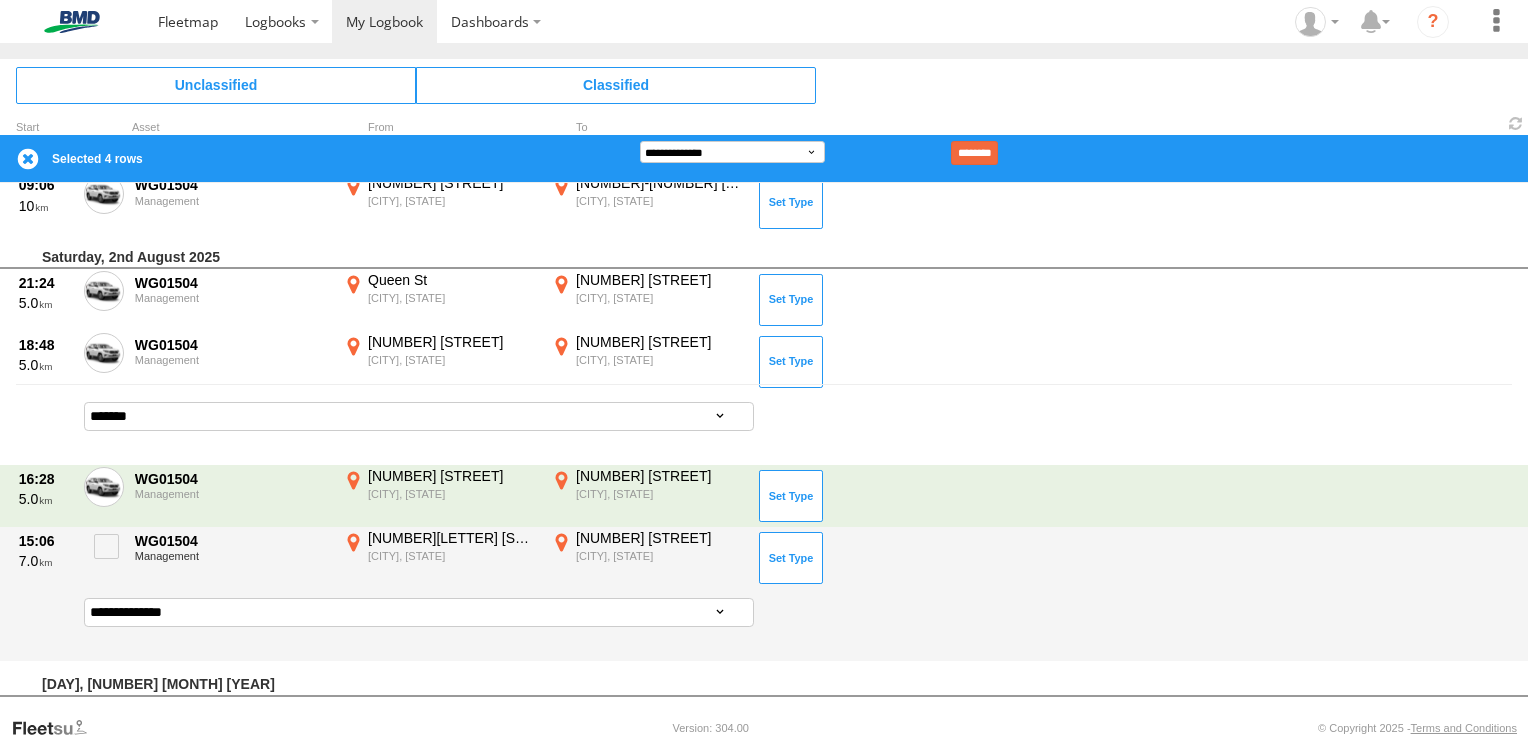 scroll, scrollTop: 268, scrollLeft: 0, axis: vertical 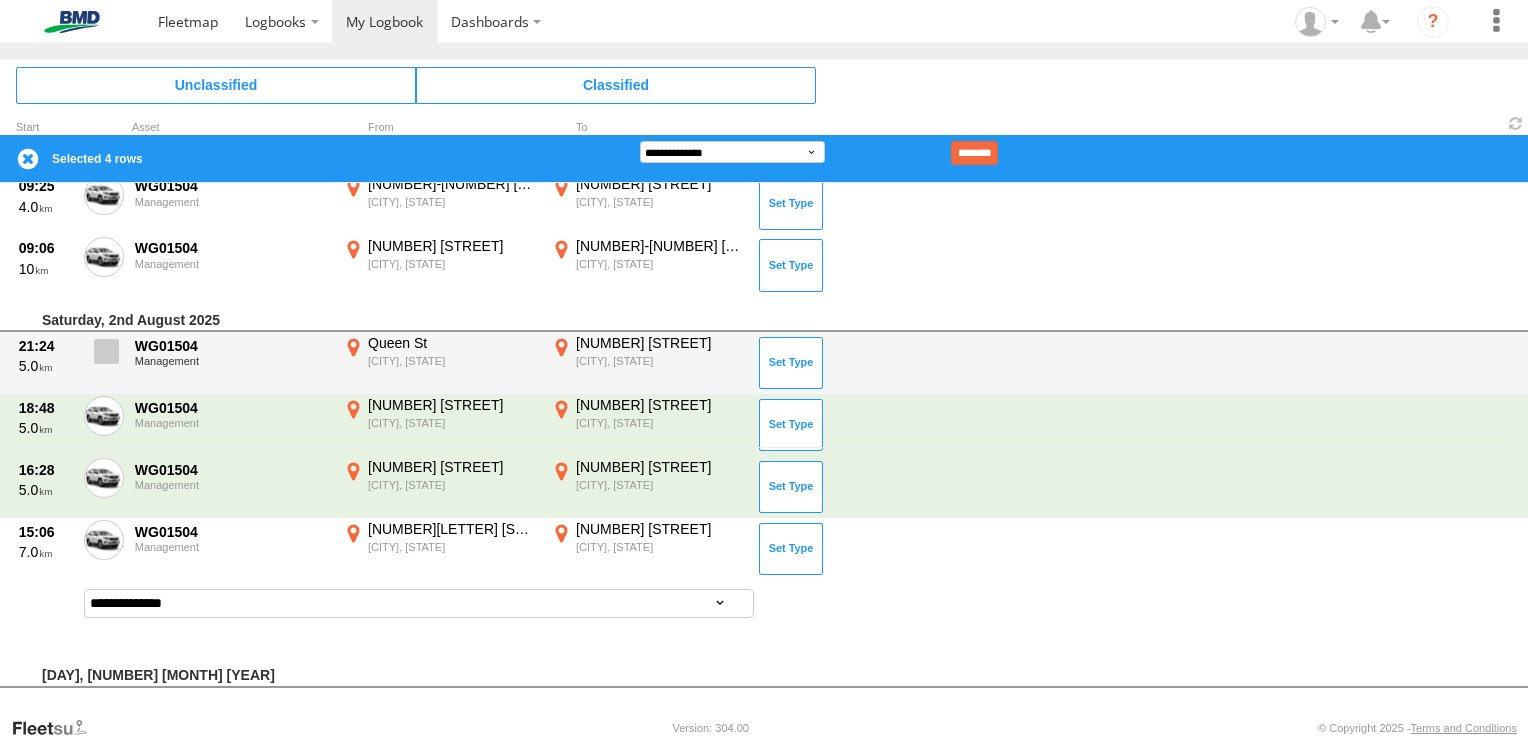 click at bounding box center (106, 351) 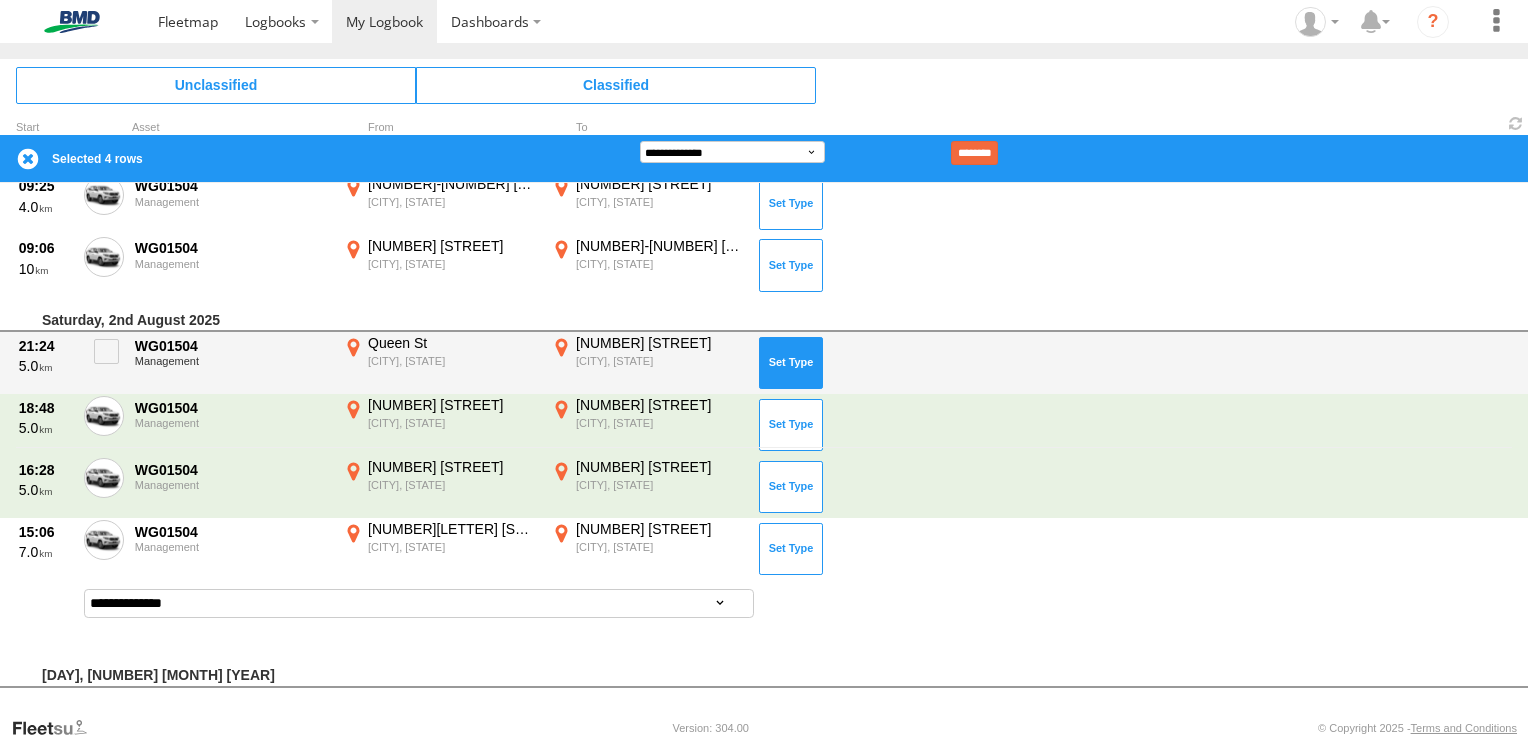 click at bounding box center (791, 363) 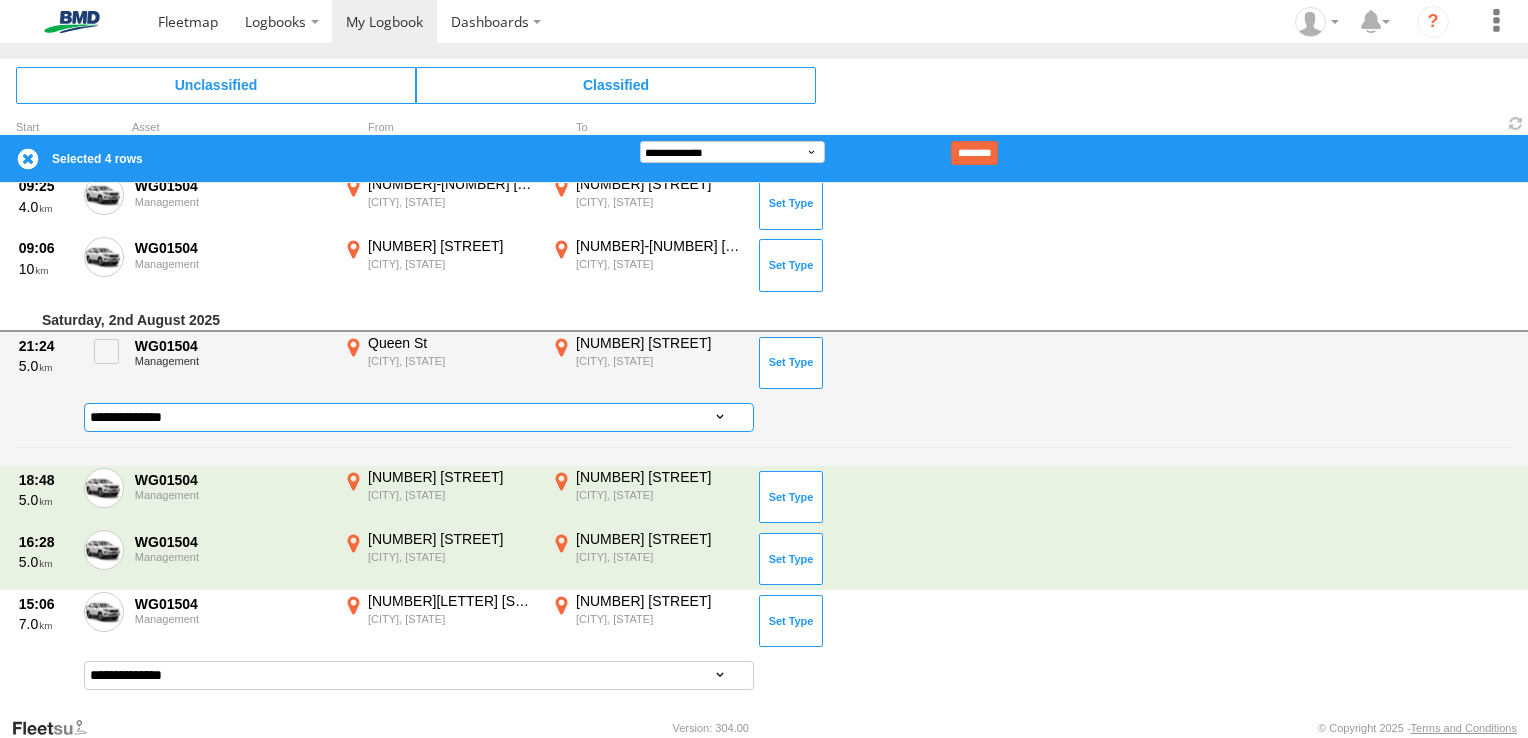 click on "**********" at bounding box center (419, 417) 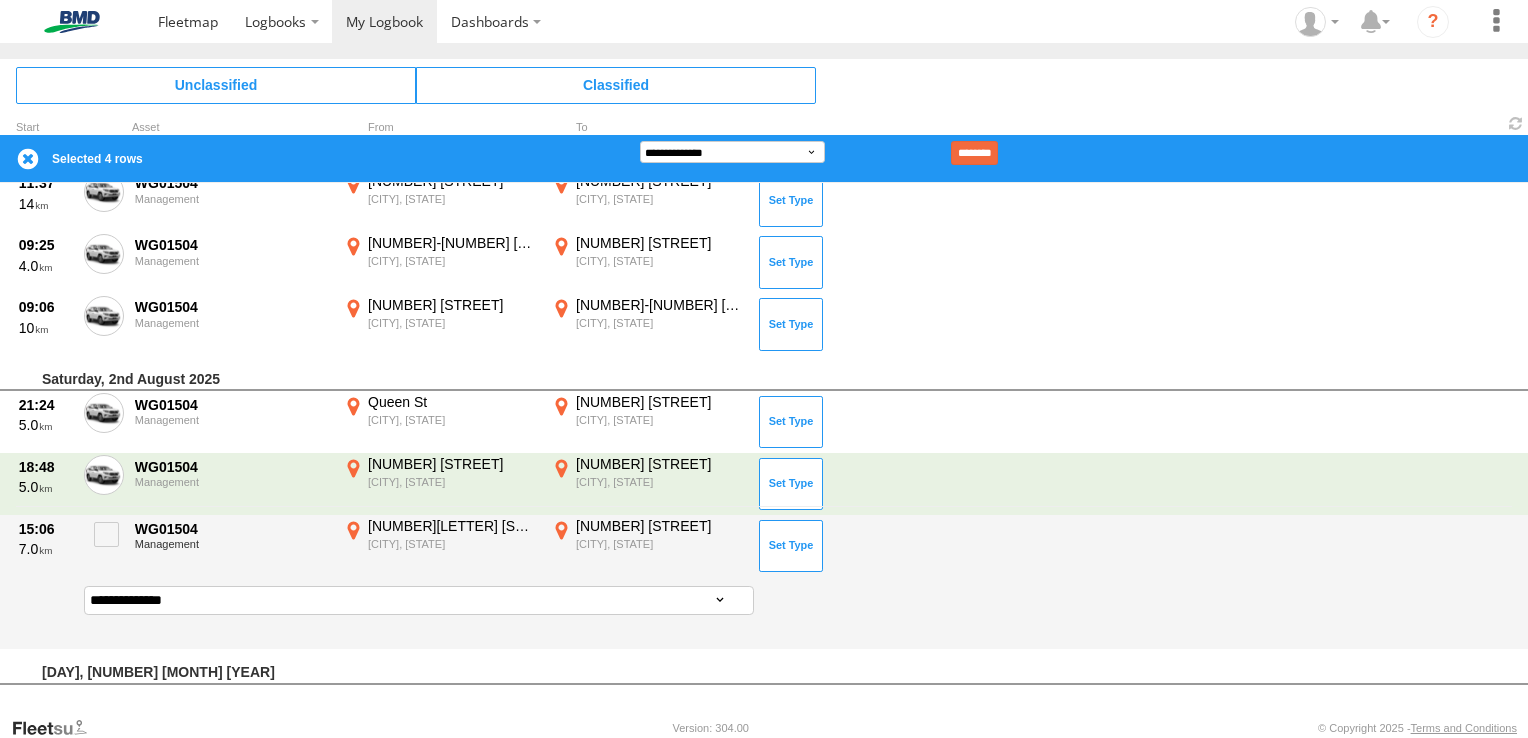 scroll, scrollTop: 207, scrollLeft: 0, axis: vertical 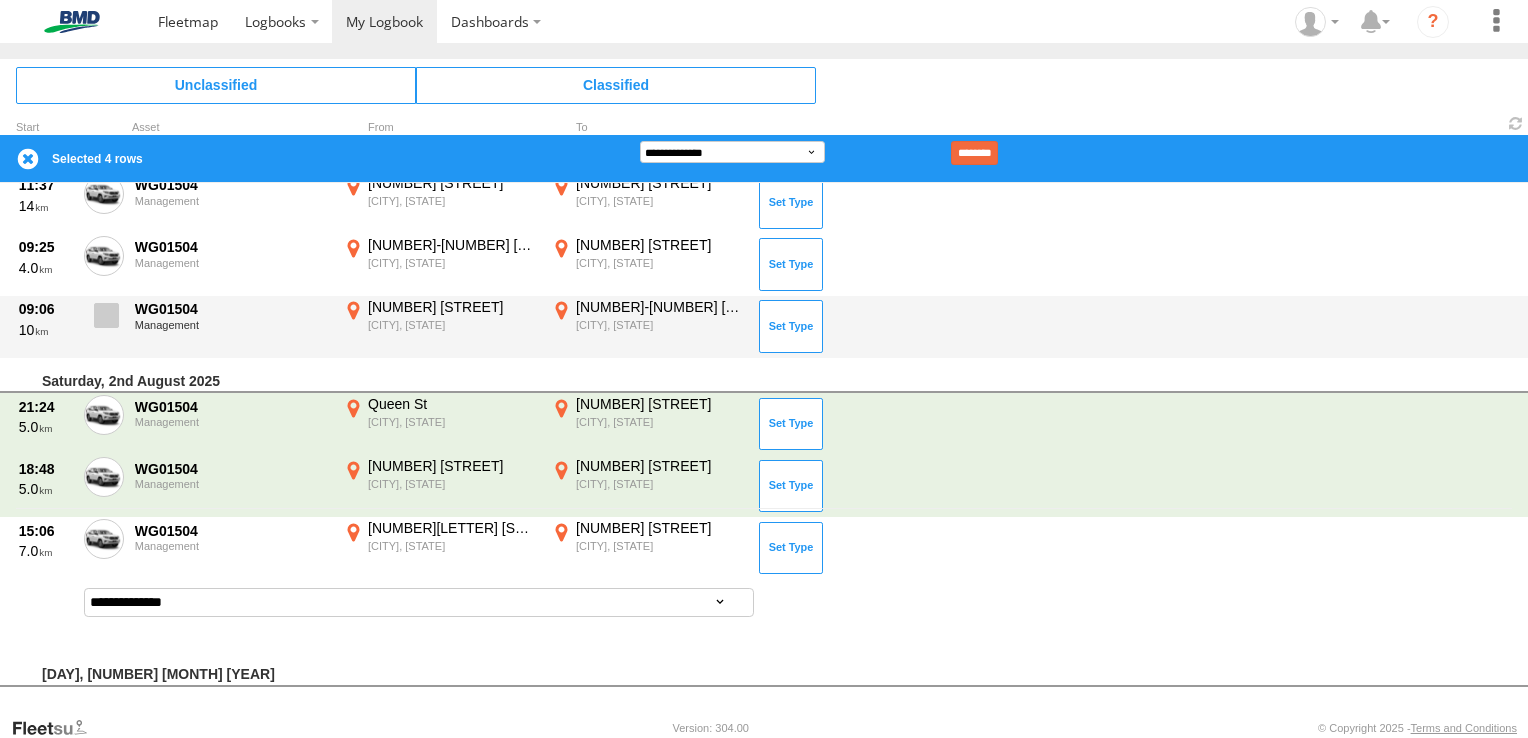 click at bounding box center (106, 315) 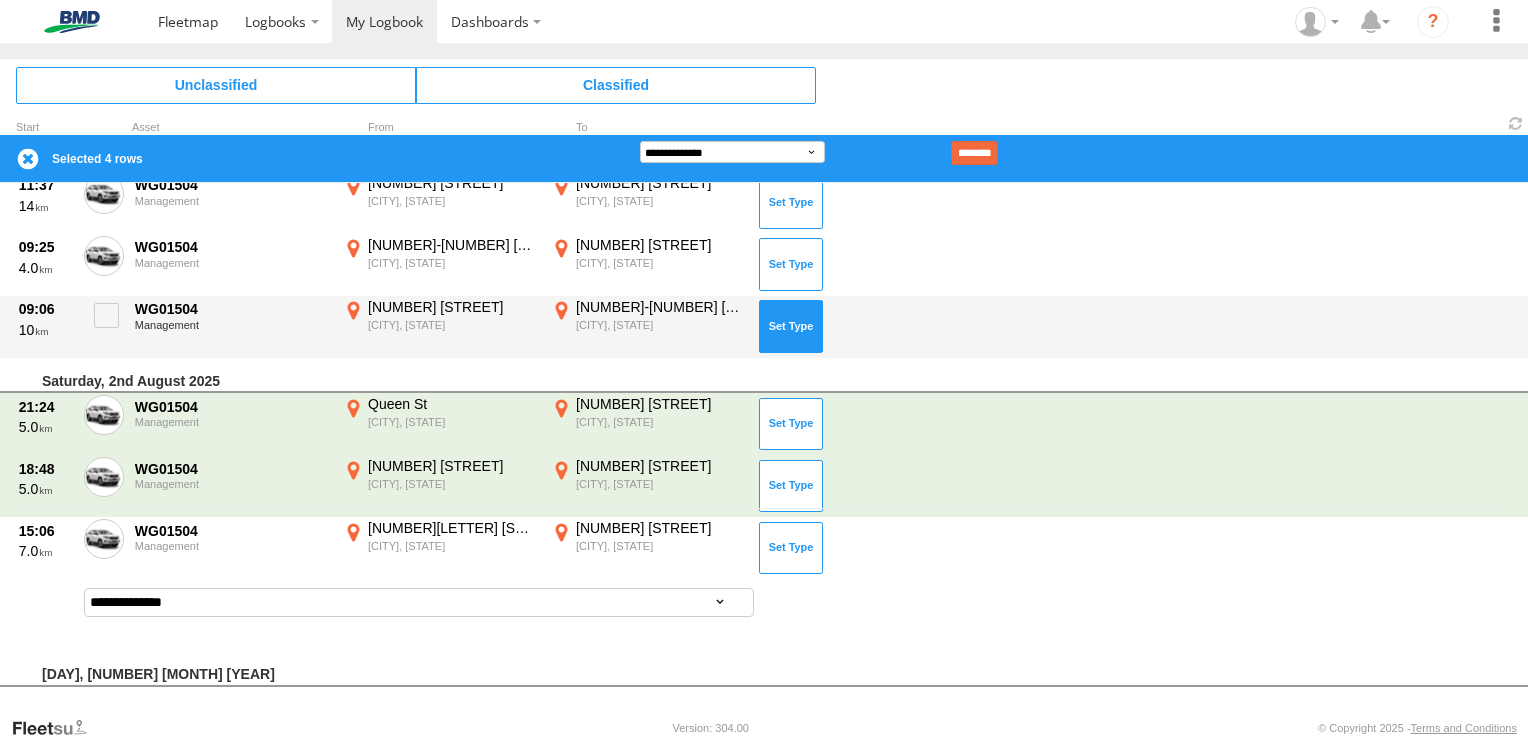 click at bounding box center [791, 326] 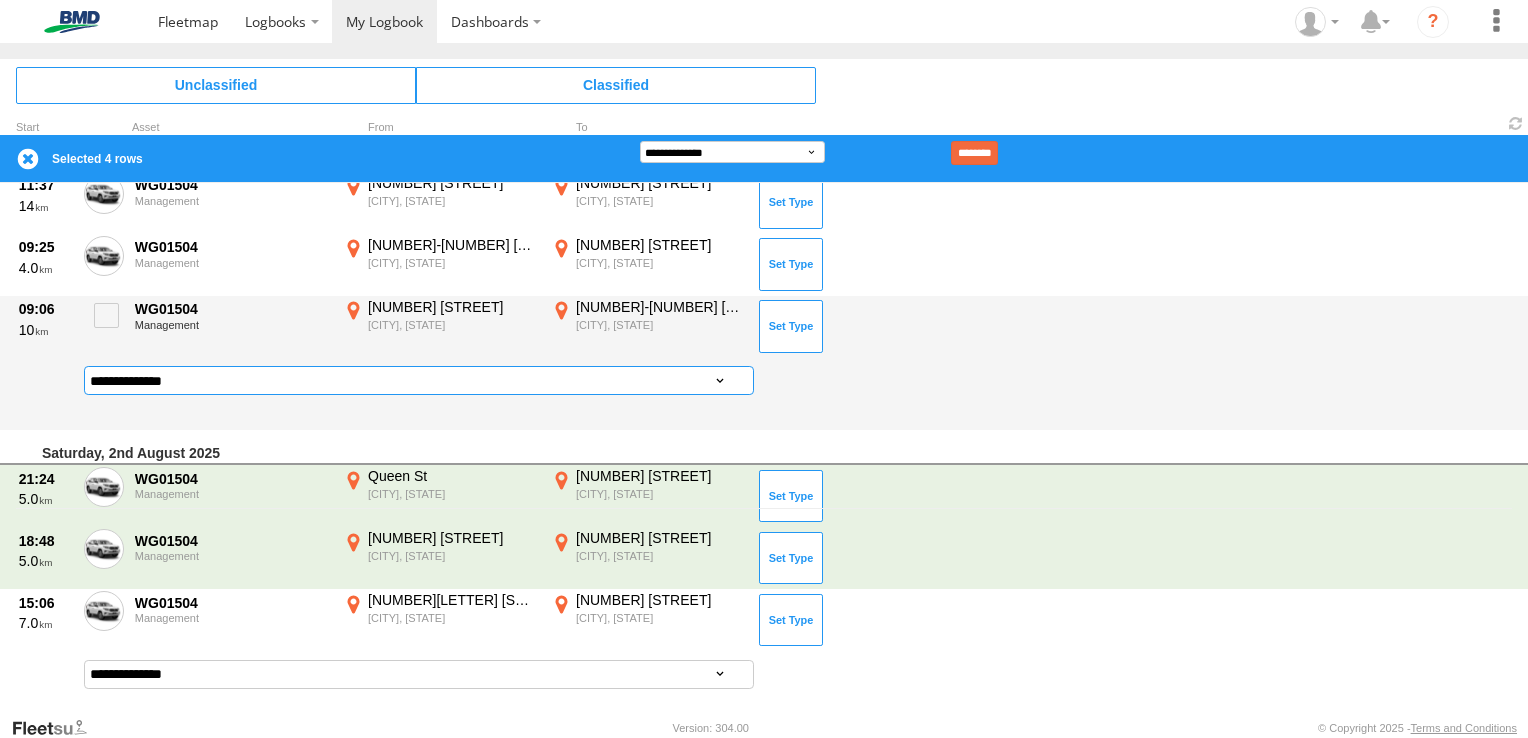 drag, startPoint x: 333, startPoint y: 381, endPoint x: 320, endPoint y: 386, distance: 13.928389 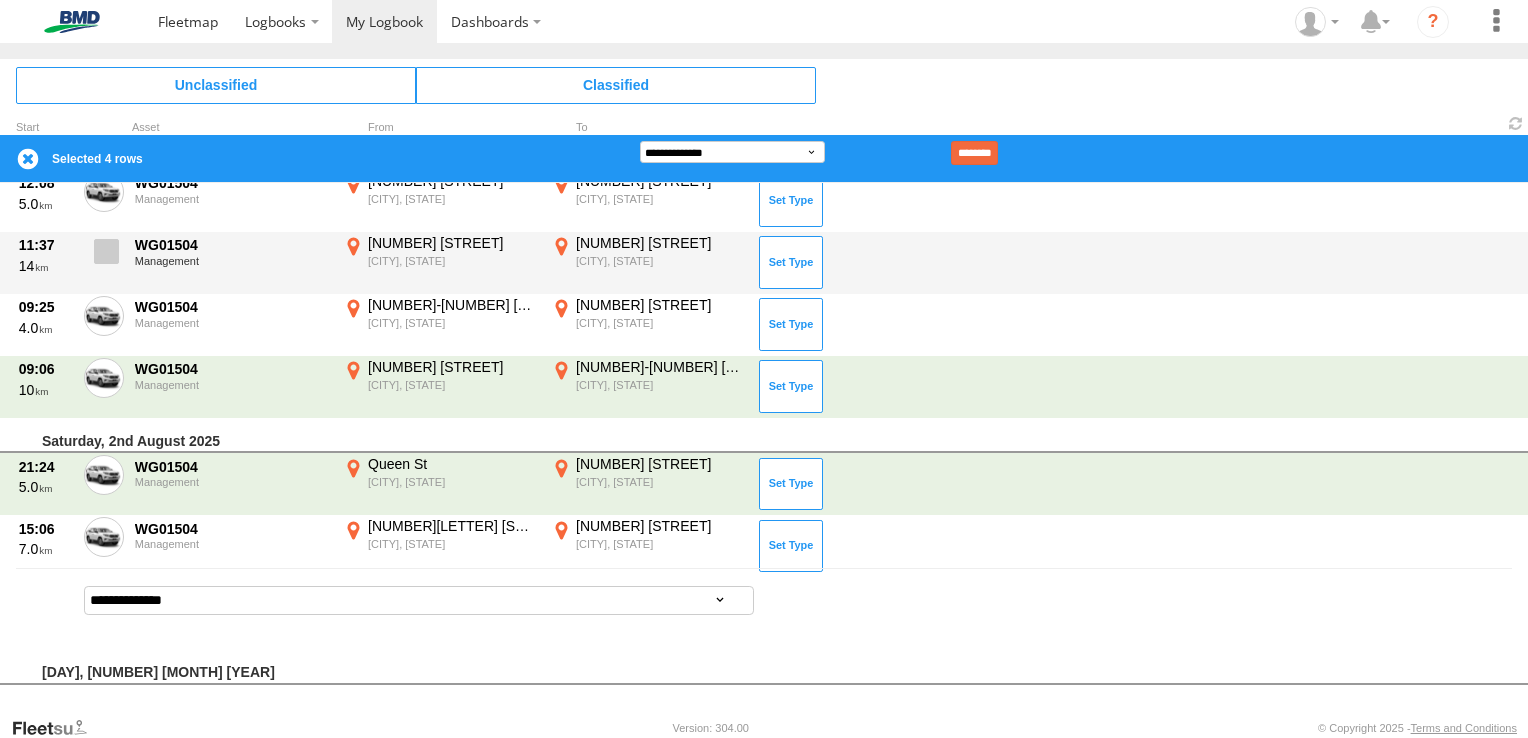 scroll, scrollTop: 144, scrollLeft: 0, axis: vertical 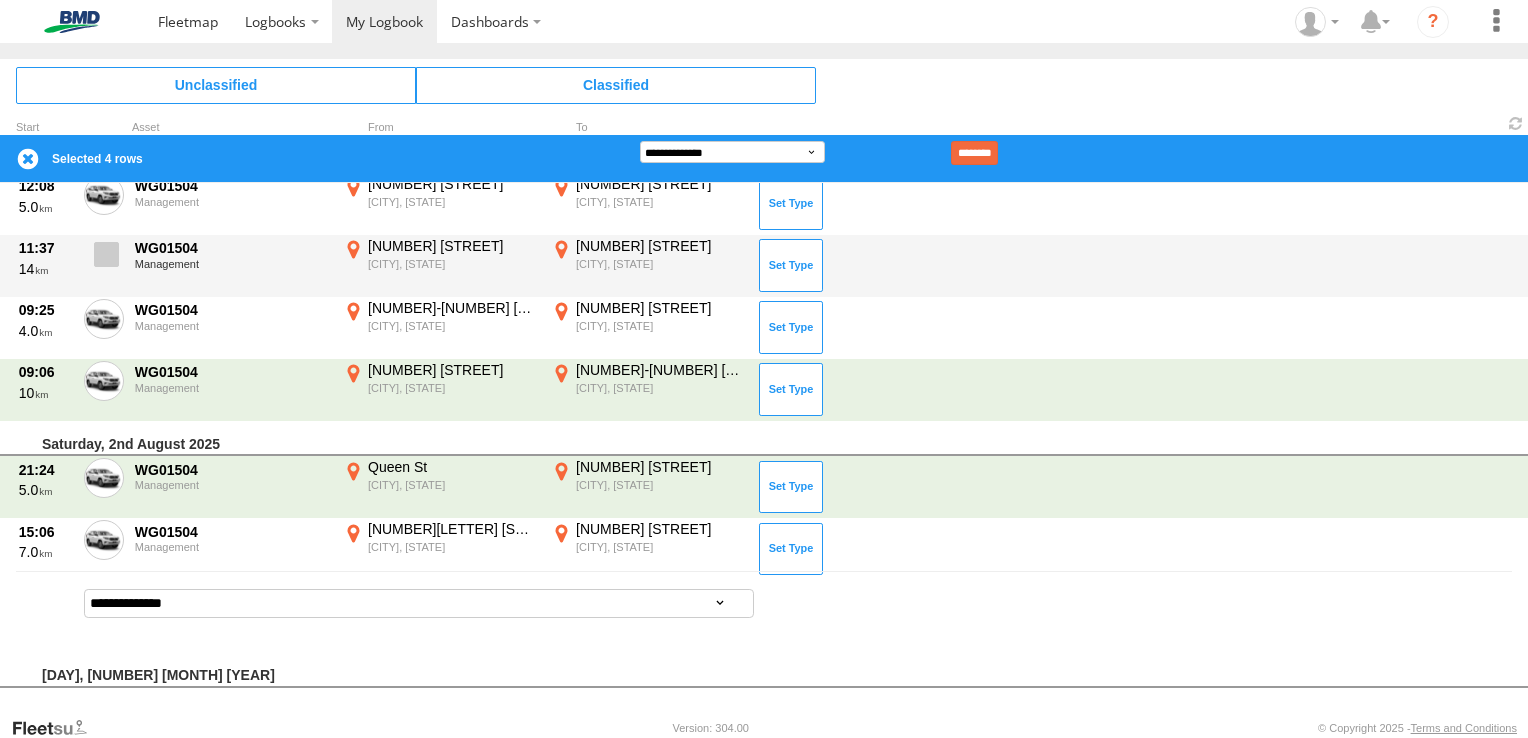 click at bounding box center (106, 254) 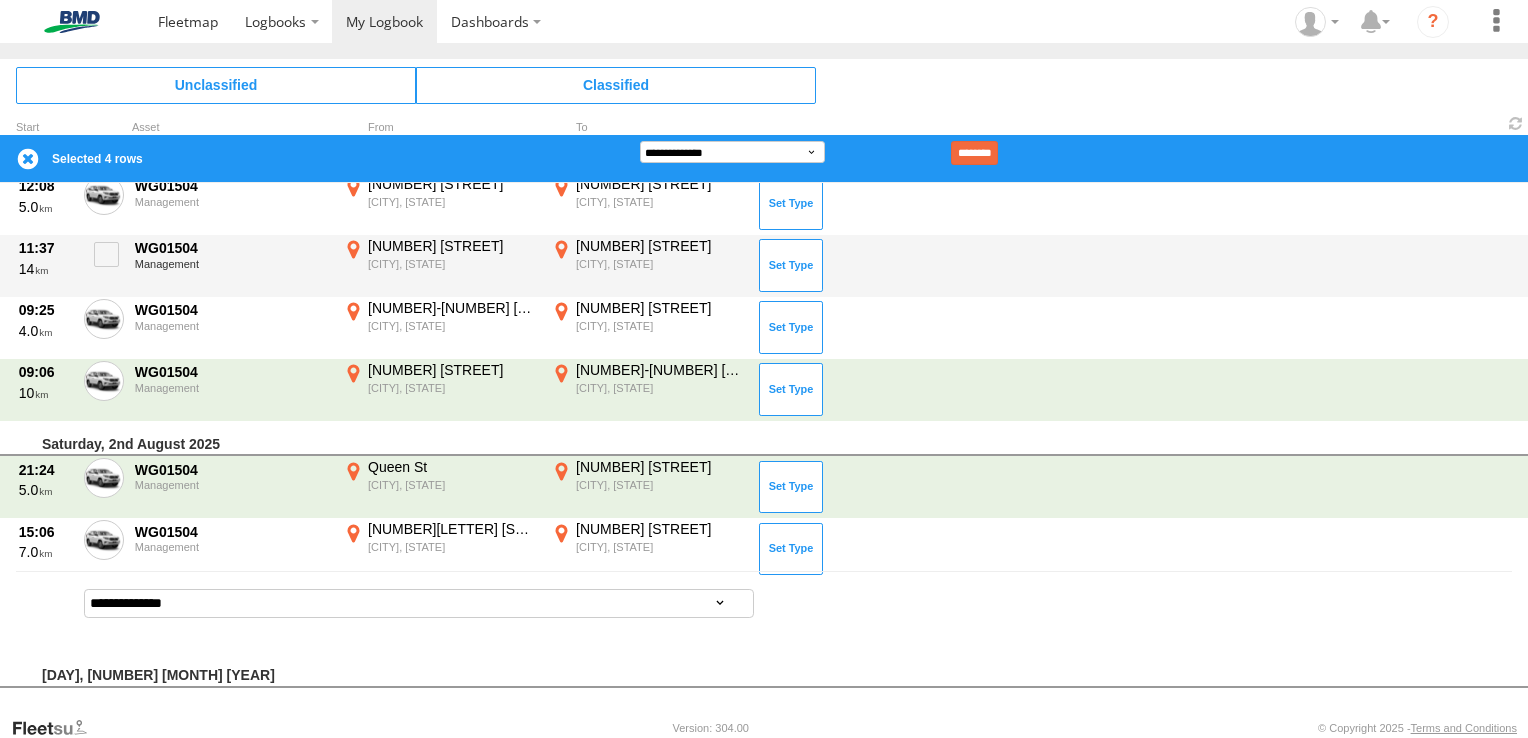 drag, startPoint x: 787, startPoint y: 253, endPoint x: 577, endPoint y: 302, distance: 215.6409 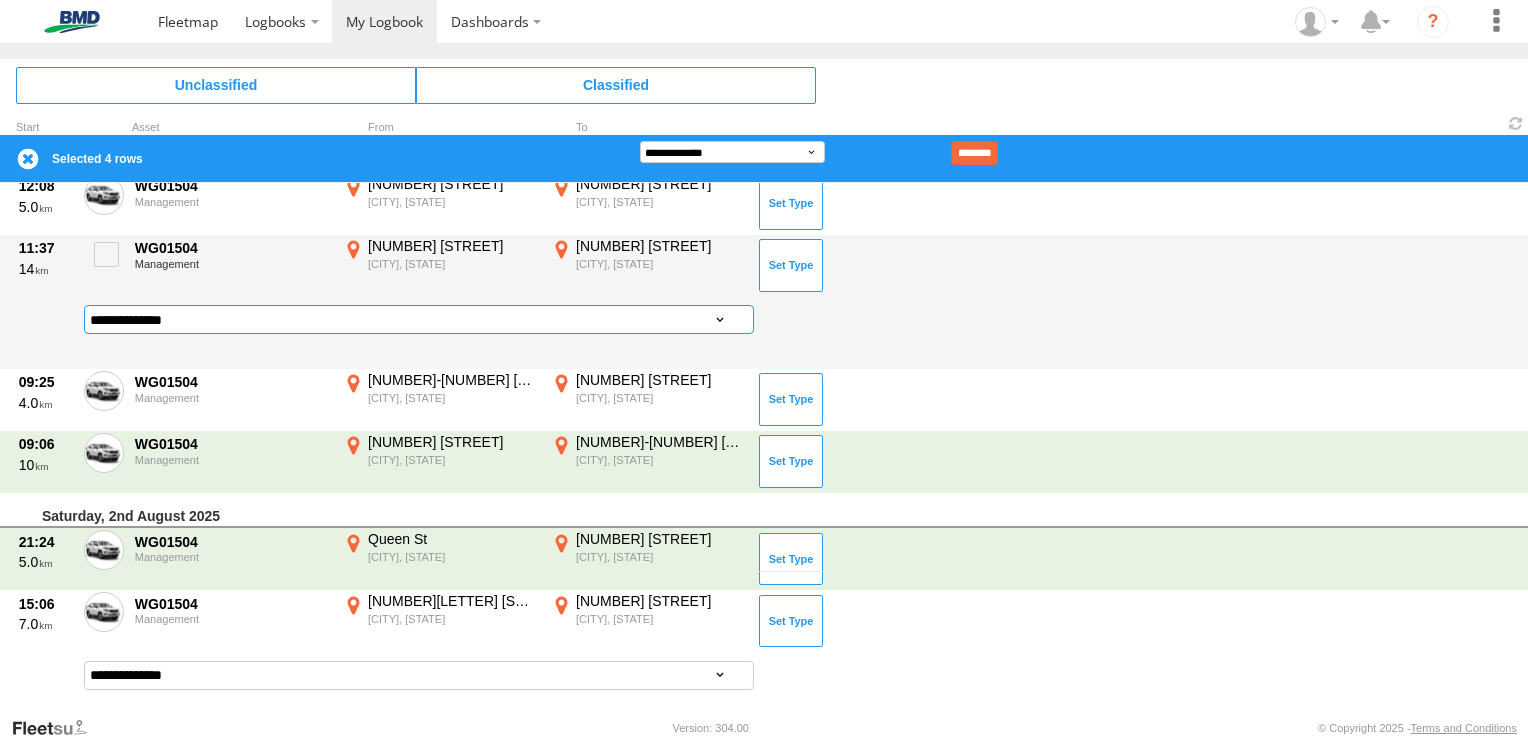 drag, startPoint x: 407, startPoint y: 320, endPoint x: 386, endPoint y: 328, distance: 22.472204 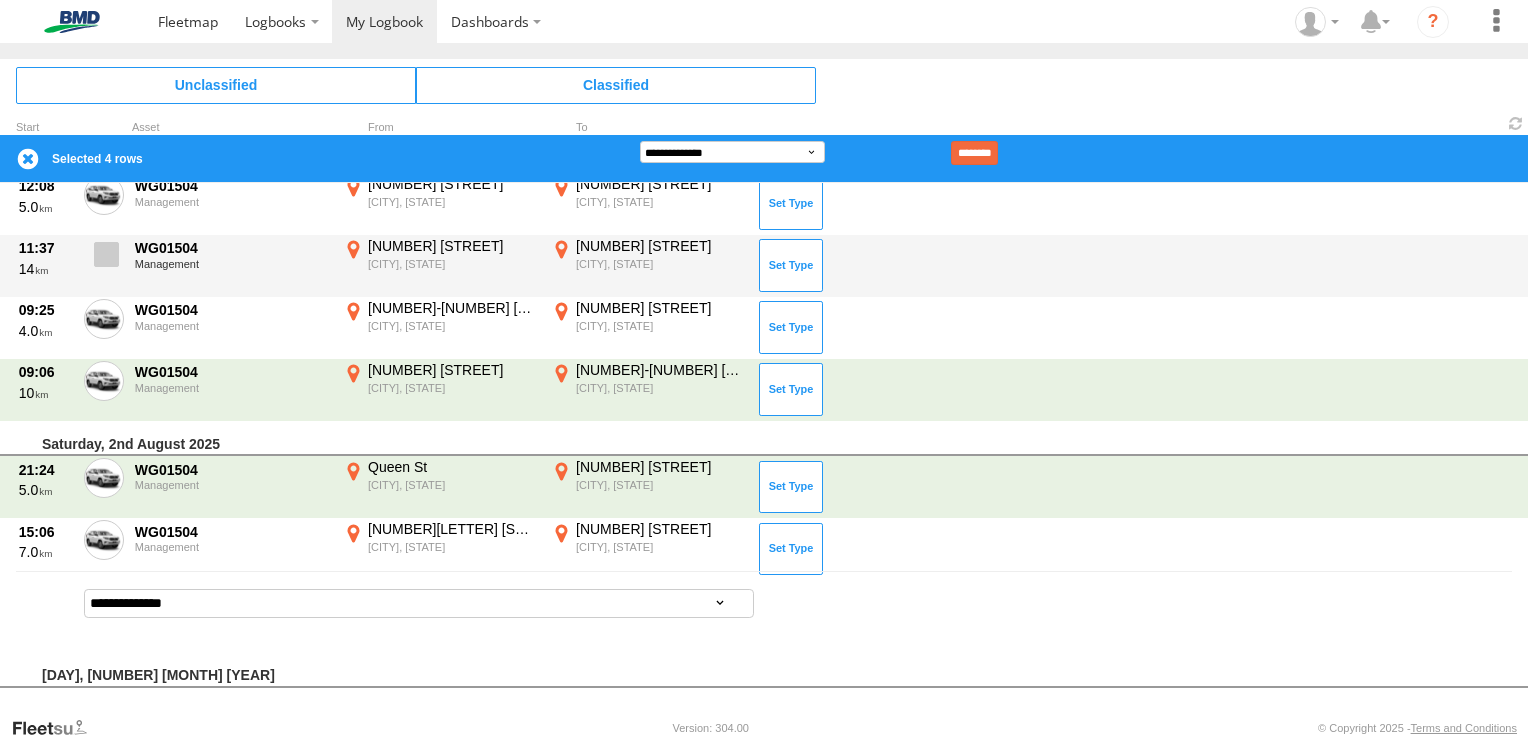 scroll, scrollTop: 83, scrollLeft: 0, axis: vertical 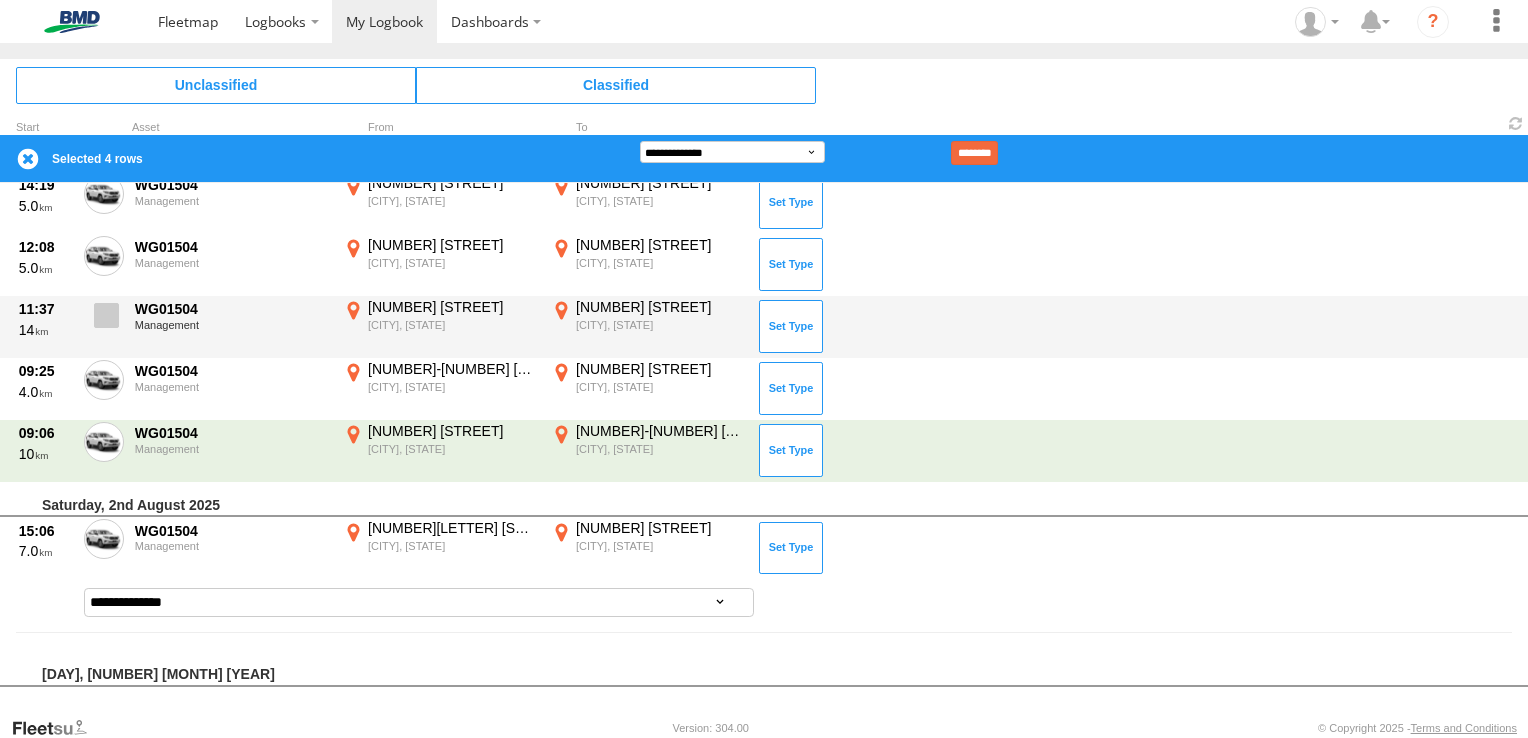 drag, startPoint x: 104, startPoint y: 318, endPoint x: 165, endPoint y: 318, distance: 61 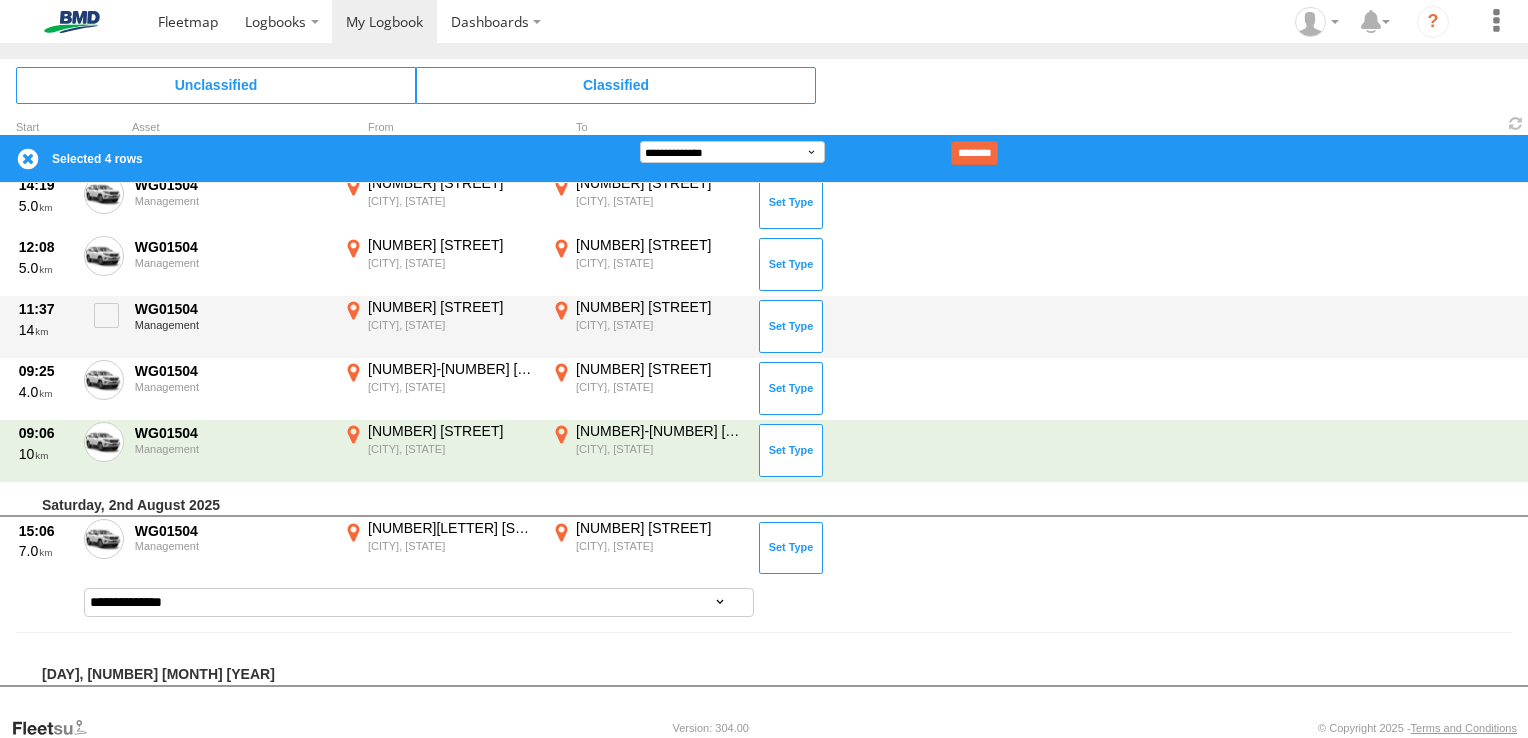 click at bounding box center (106, 315) 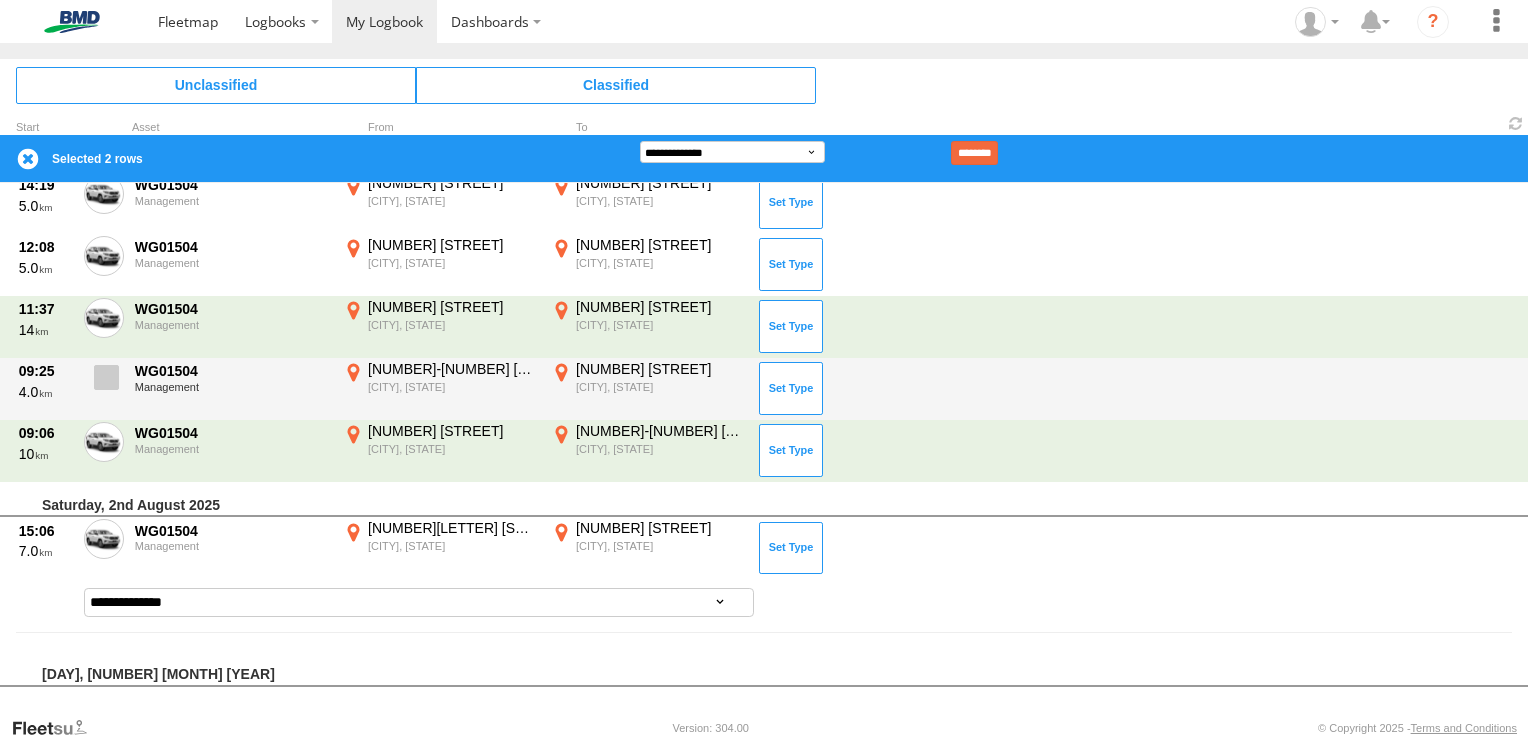 click at bounding box center [106, 377] 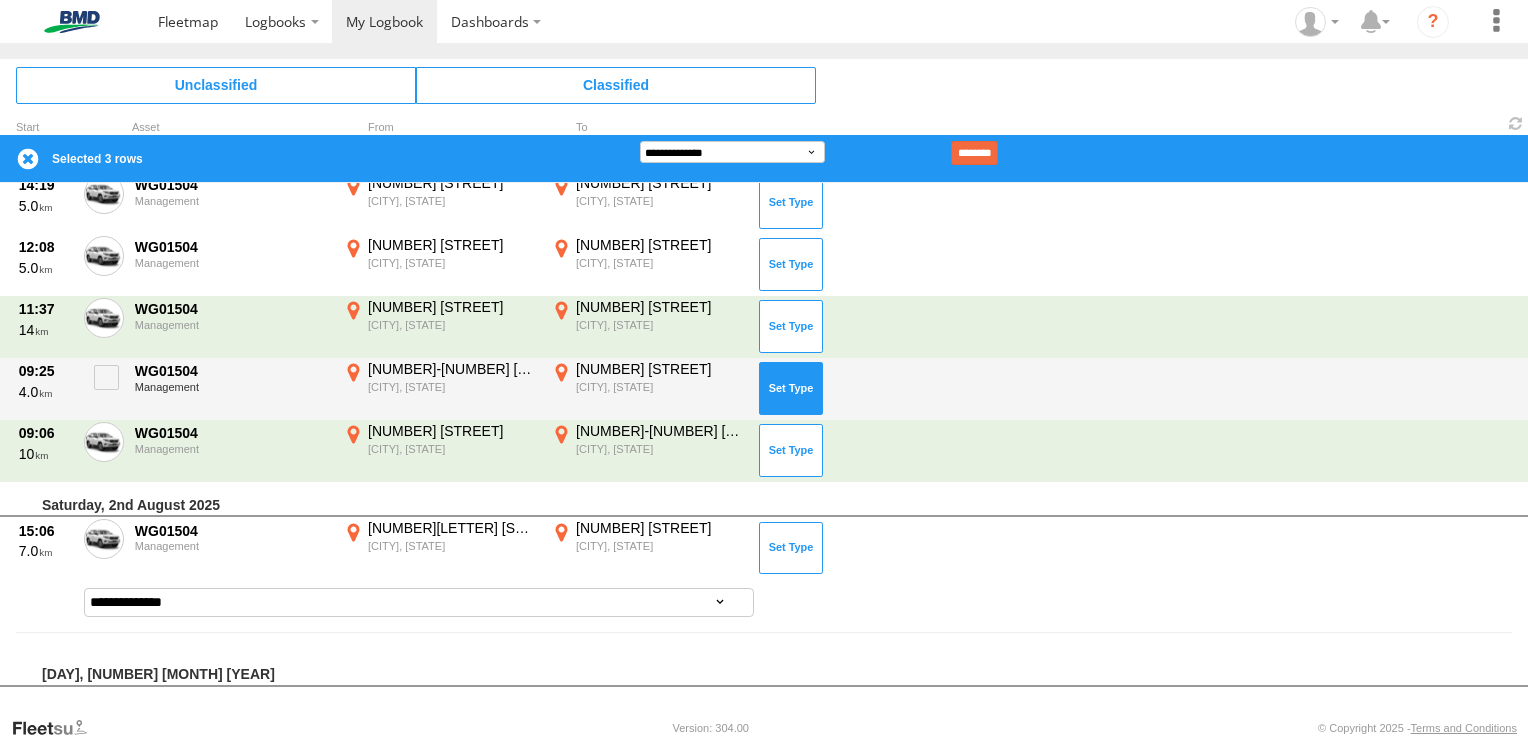 click at bounding box center [791, 388] 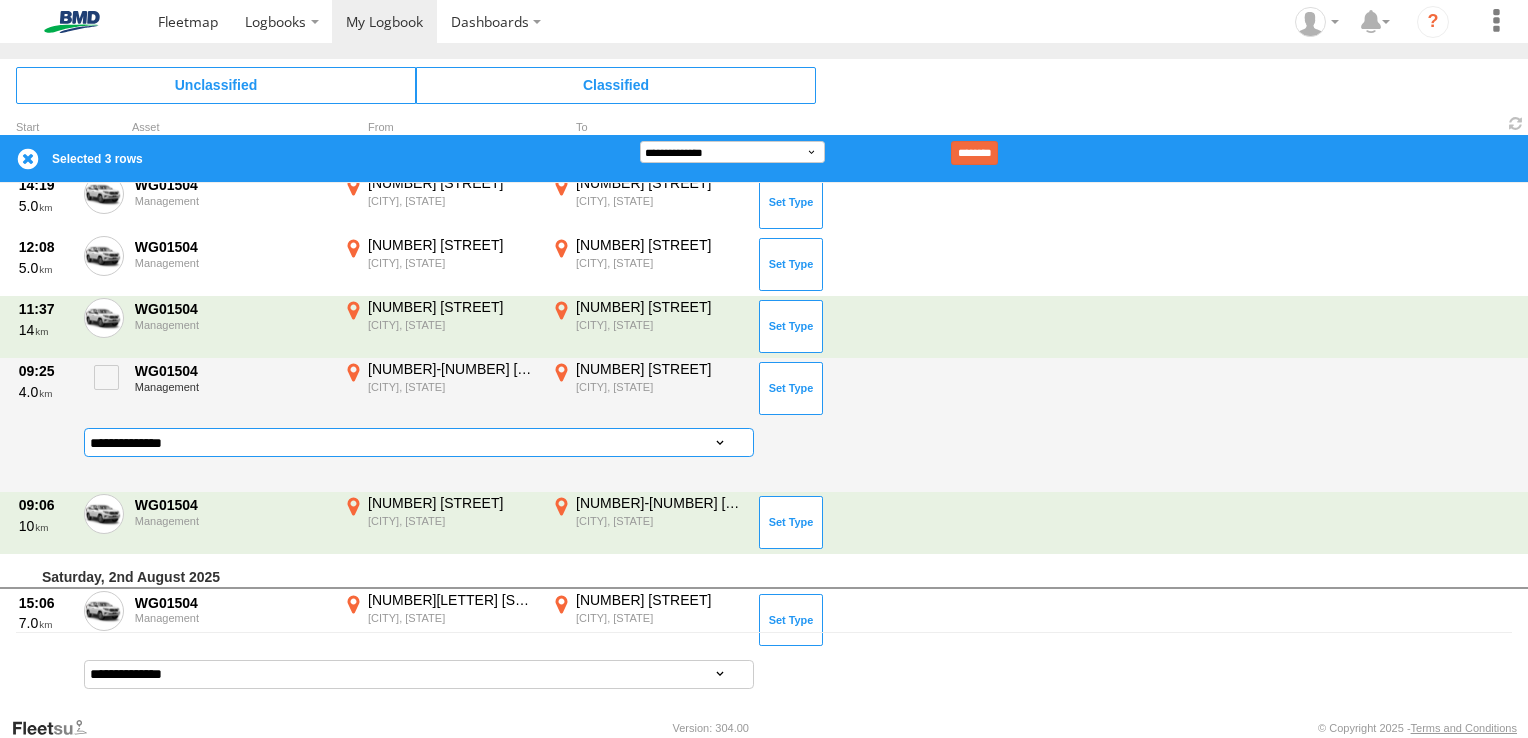 click on "**********" at bounding box center [419, 442] 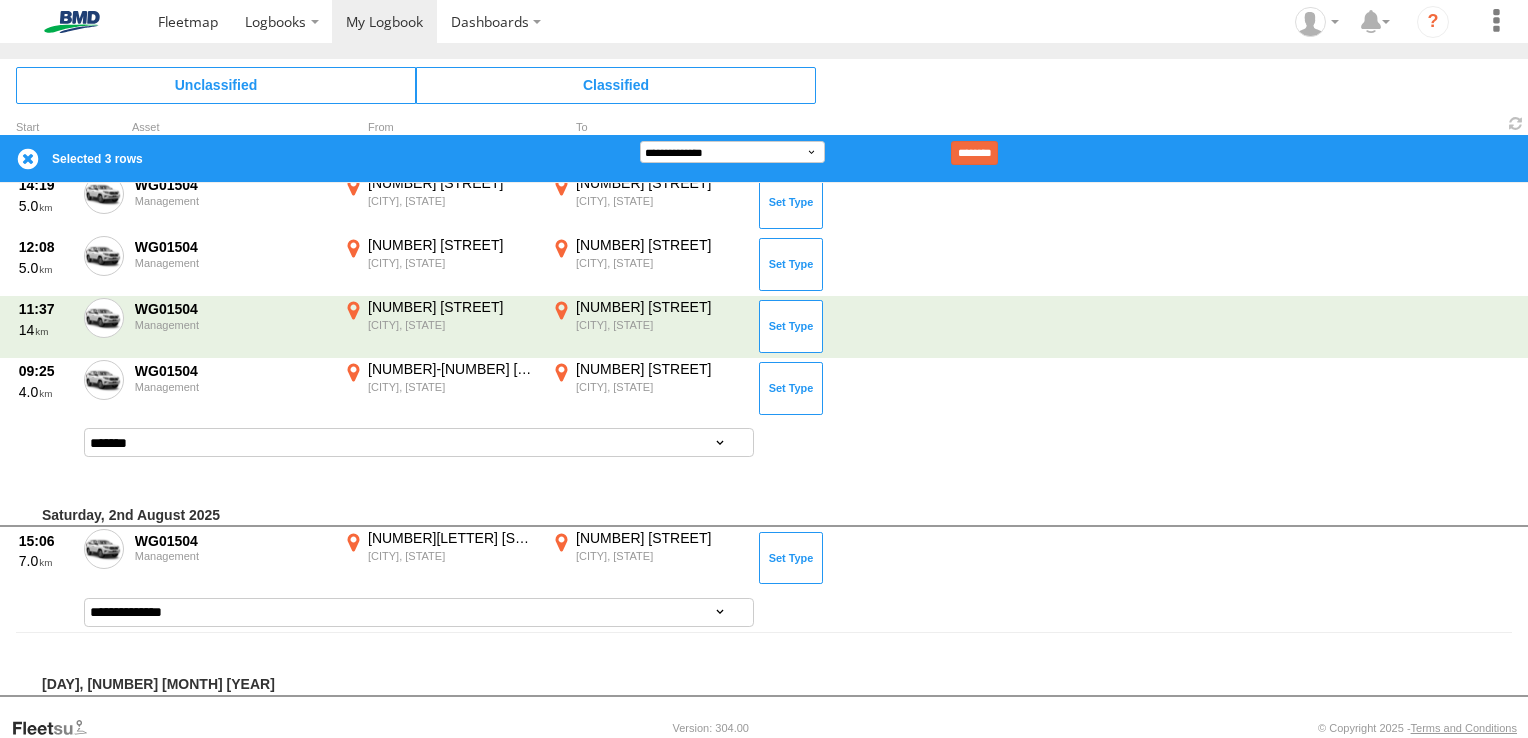 scroll, scrollTop: 20, scrollLeft: 0, axis: vertical 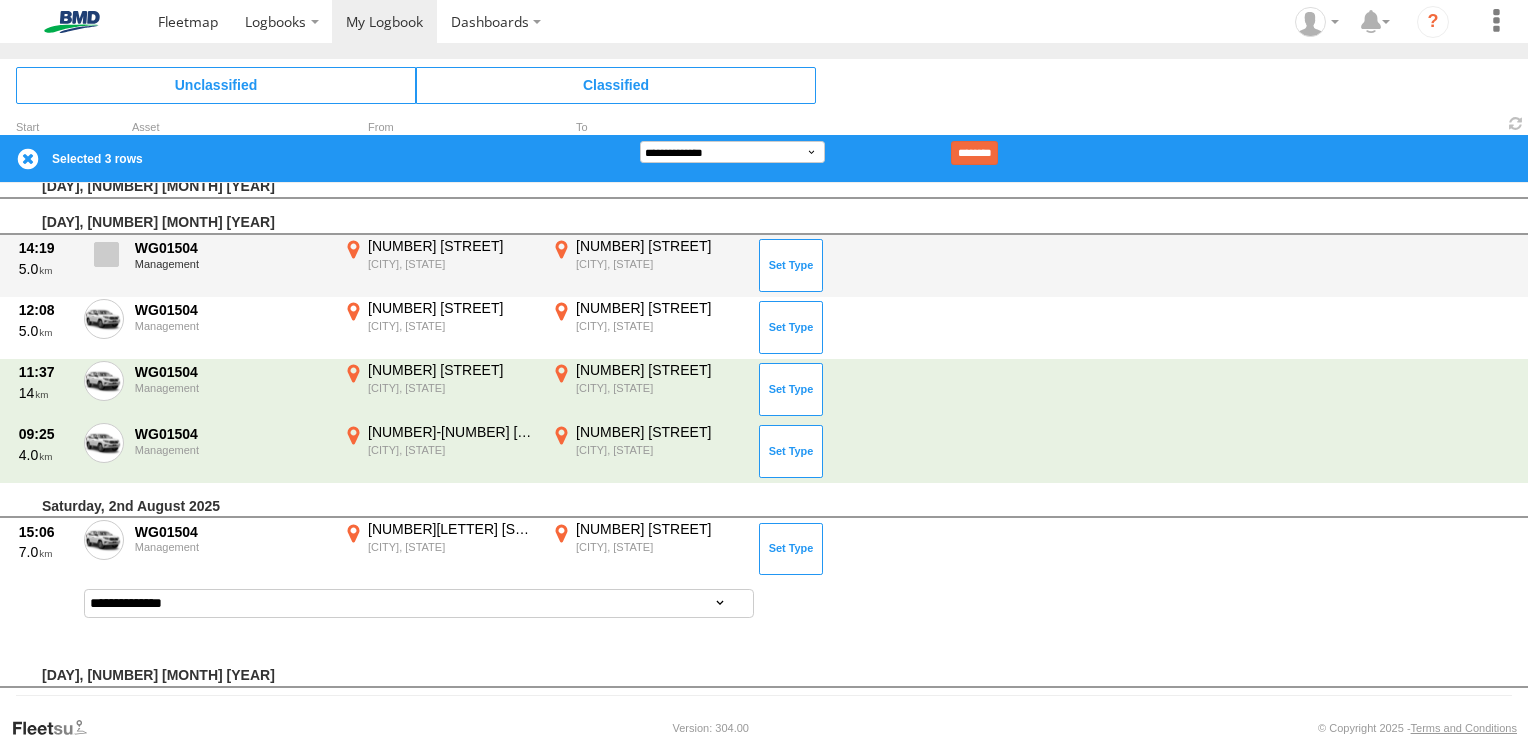 click at bounding box center (106, 254) 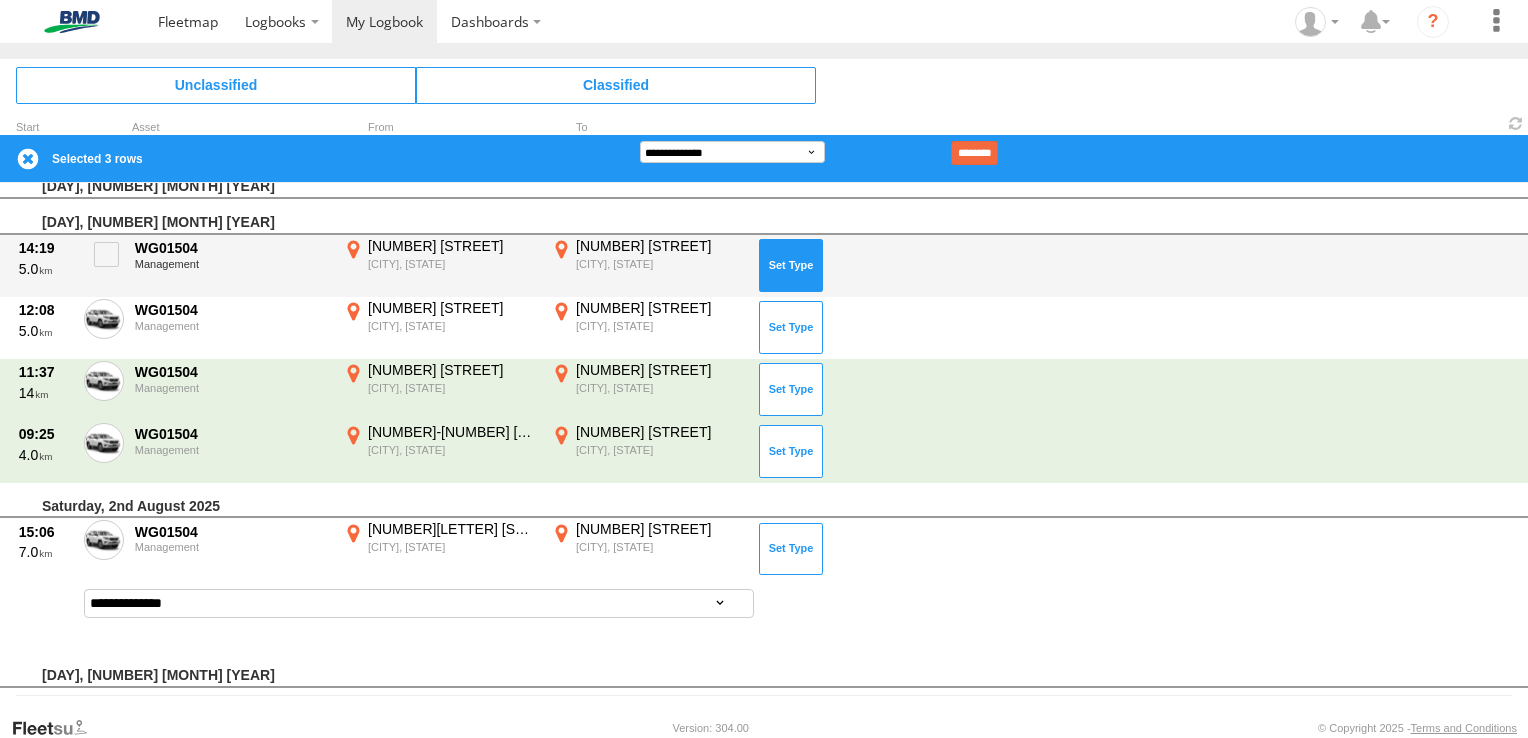 click at bounding box center [791, 265] 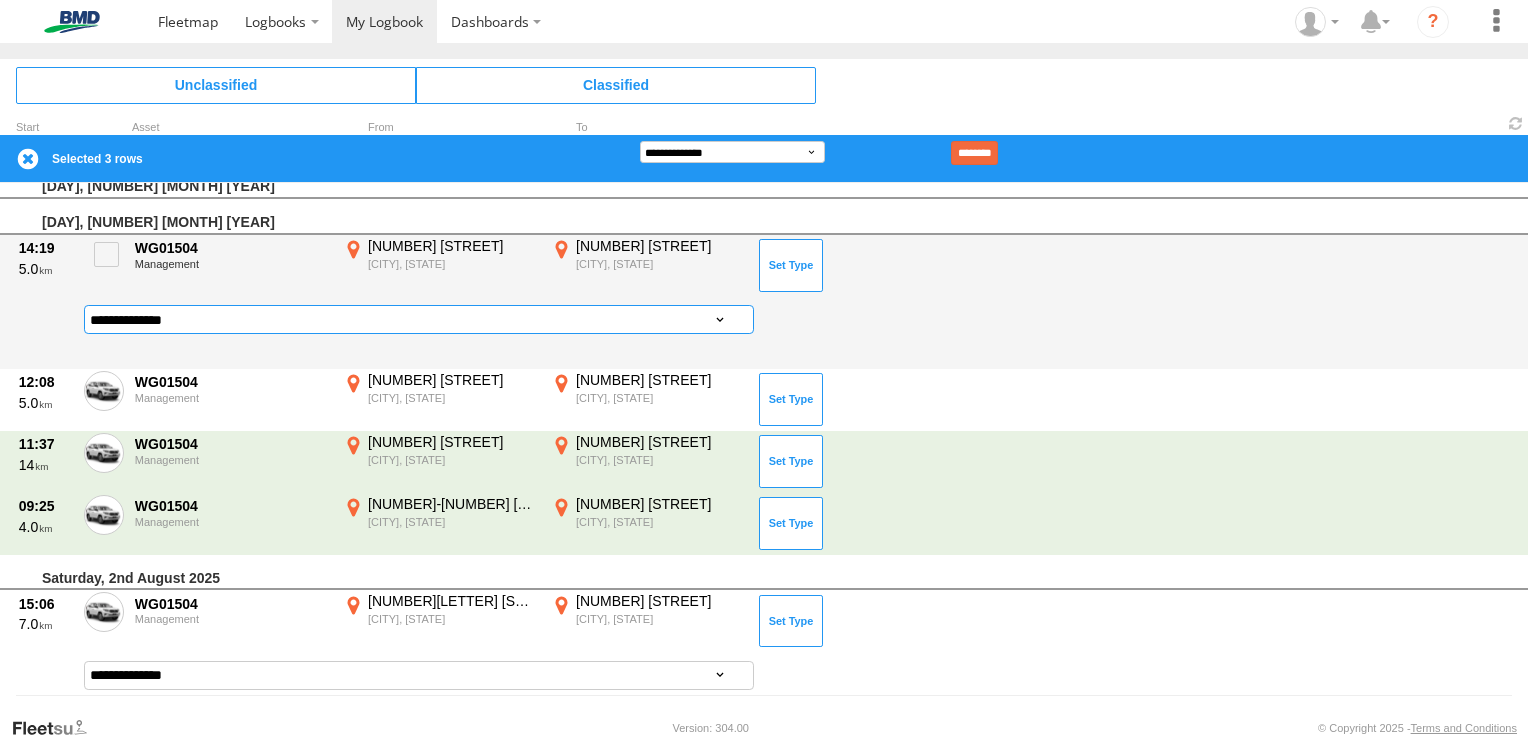 click on "**********" at bounding box center [419, 319] 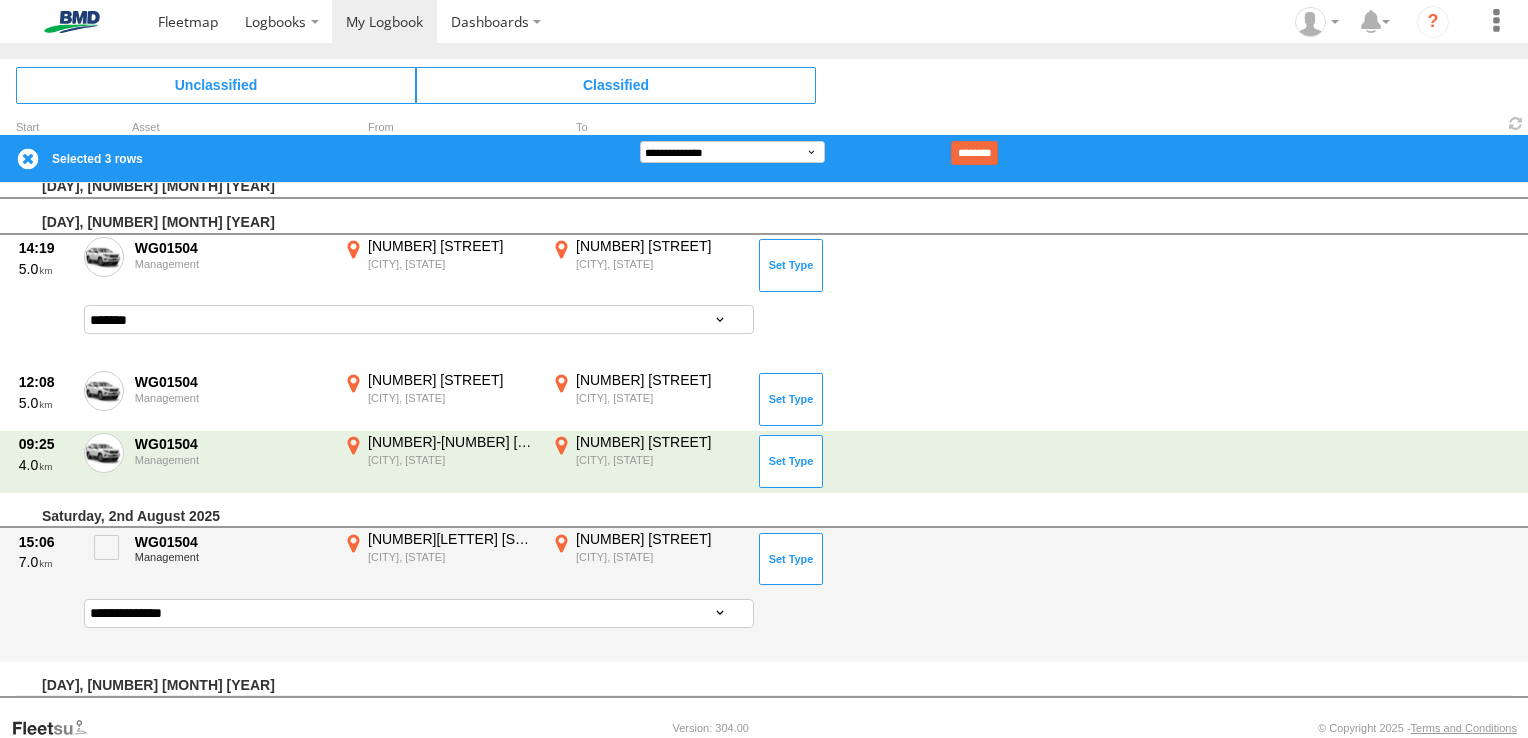 scroll, scrollTop: 0, scrollLeft: 0, axis: both 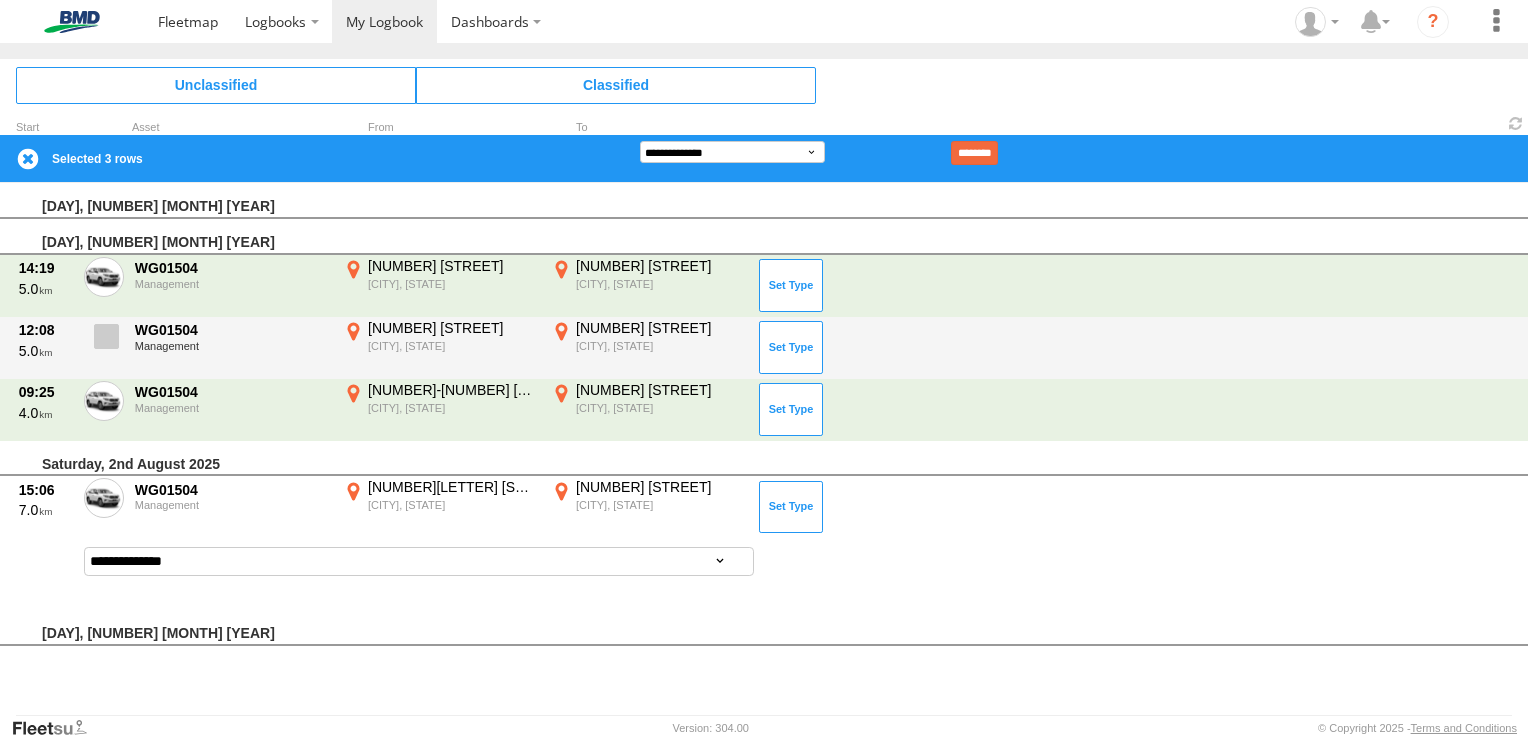 click at bounding box center [106, 336] 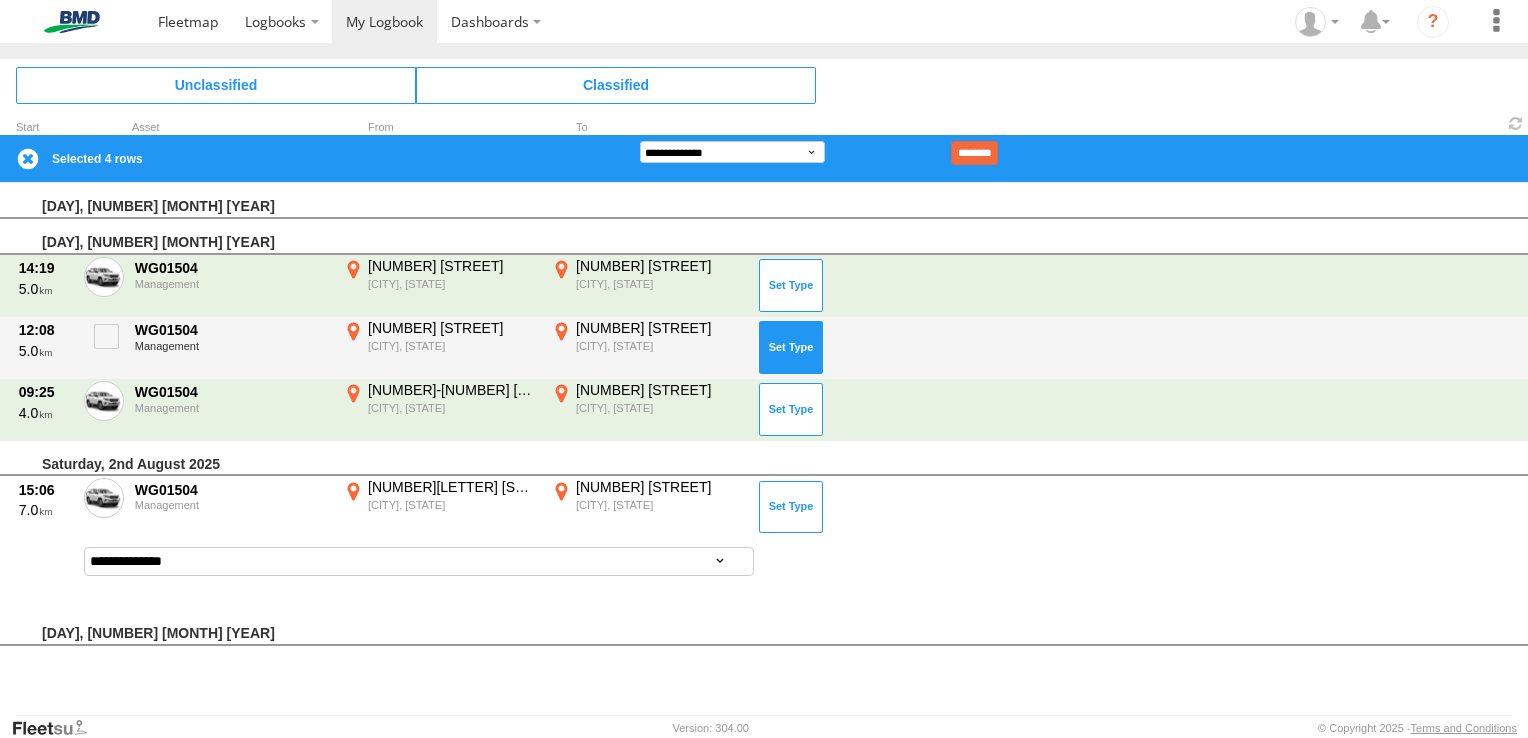 click at bounding box center (791, 347) 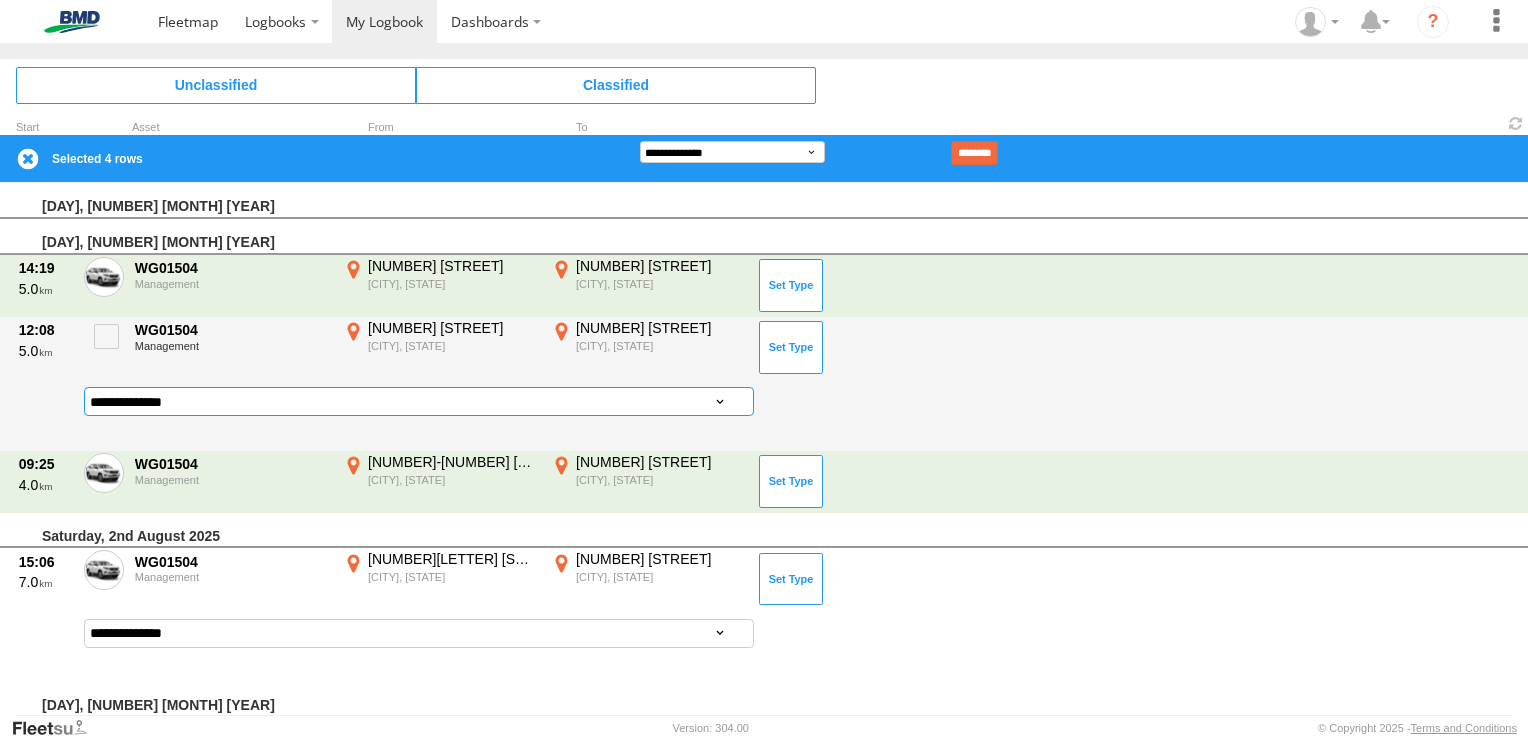 drag, startPoint x: 360, startPoint y: 398, endPoint x: 348, endPoint y: 398, distance: 12 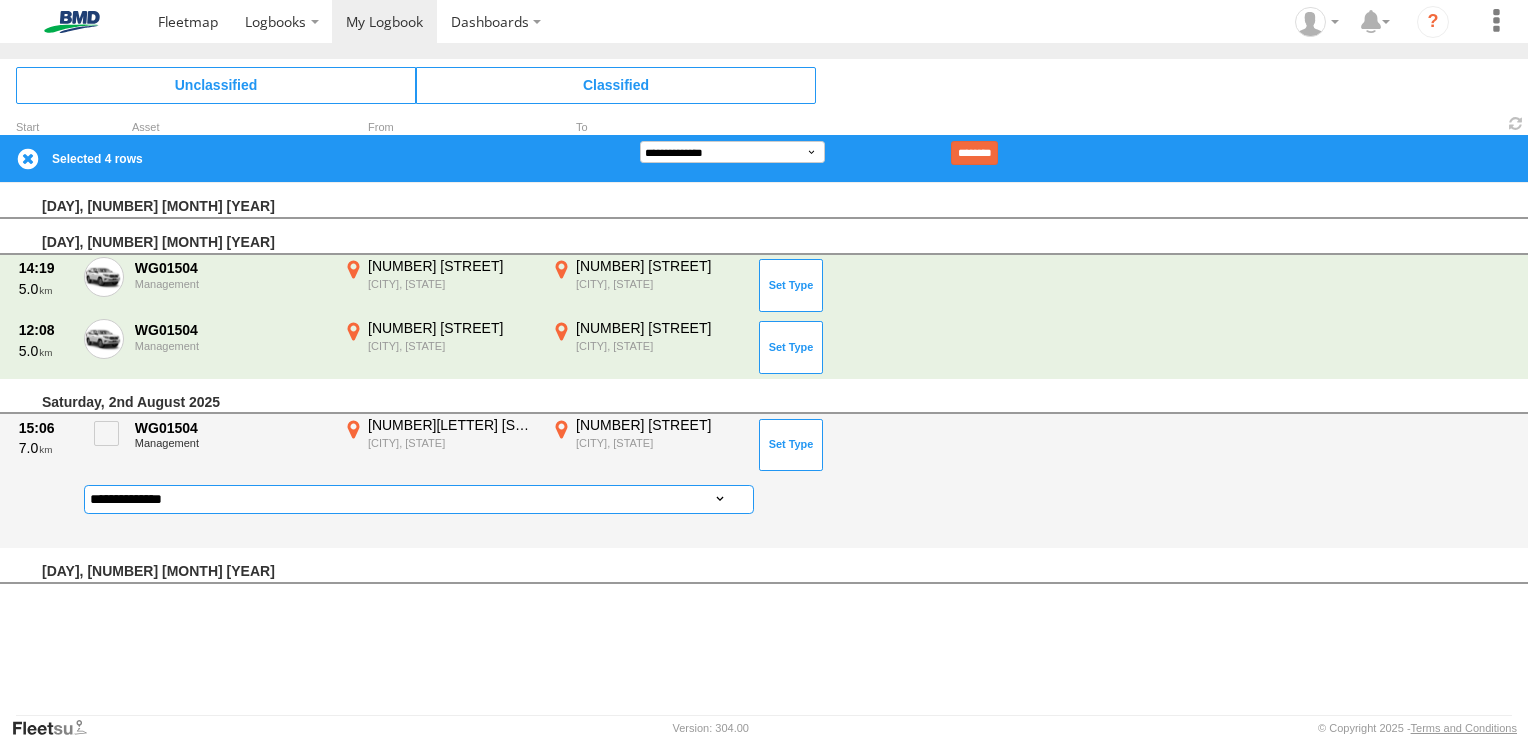 drag, startPoint x: 728, startPoint y: 502, endPoint x: 713, endPoint y: 503, distance: 15.033297 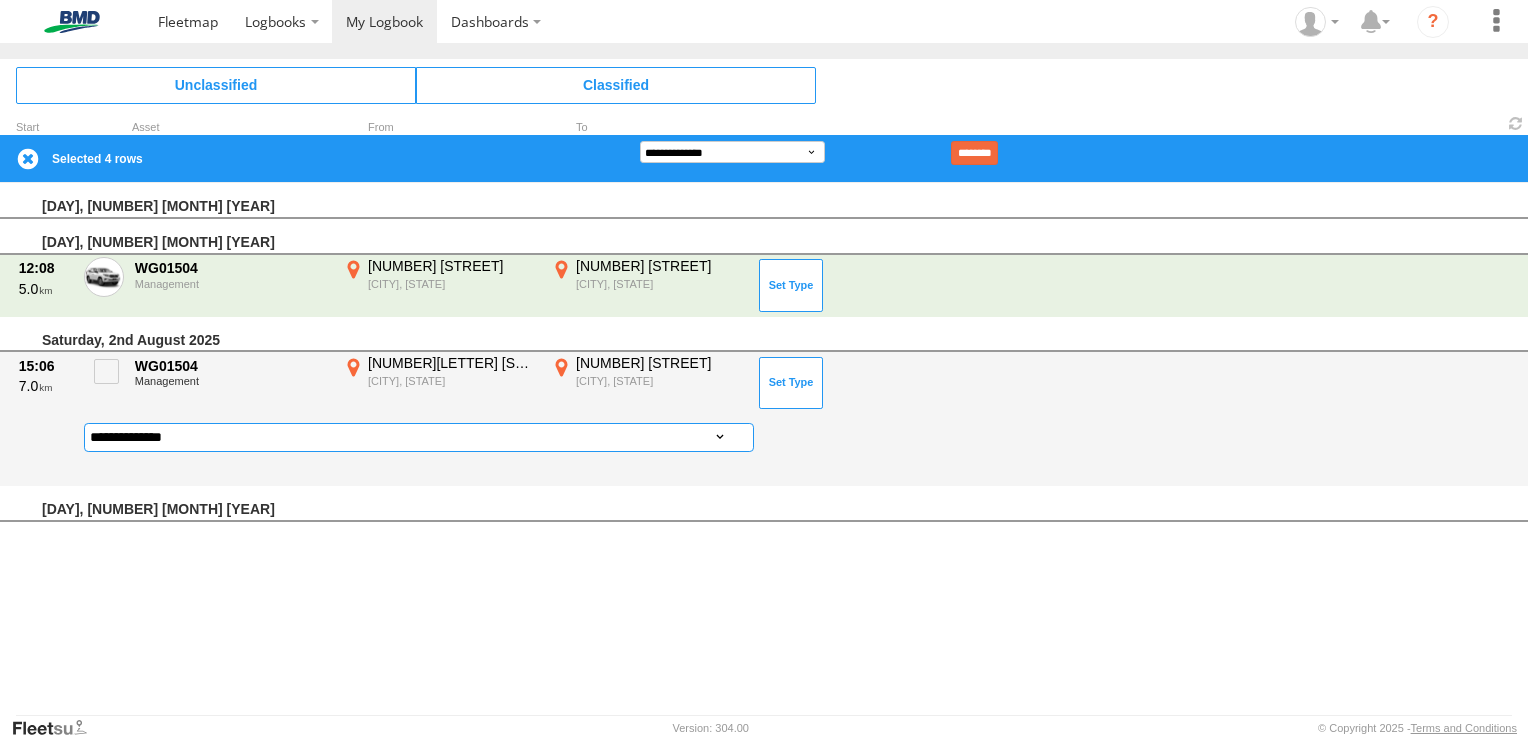 click on "**********" at bounding box center [419, 437] 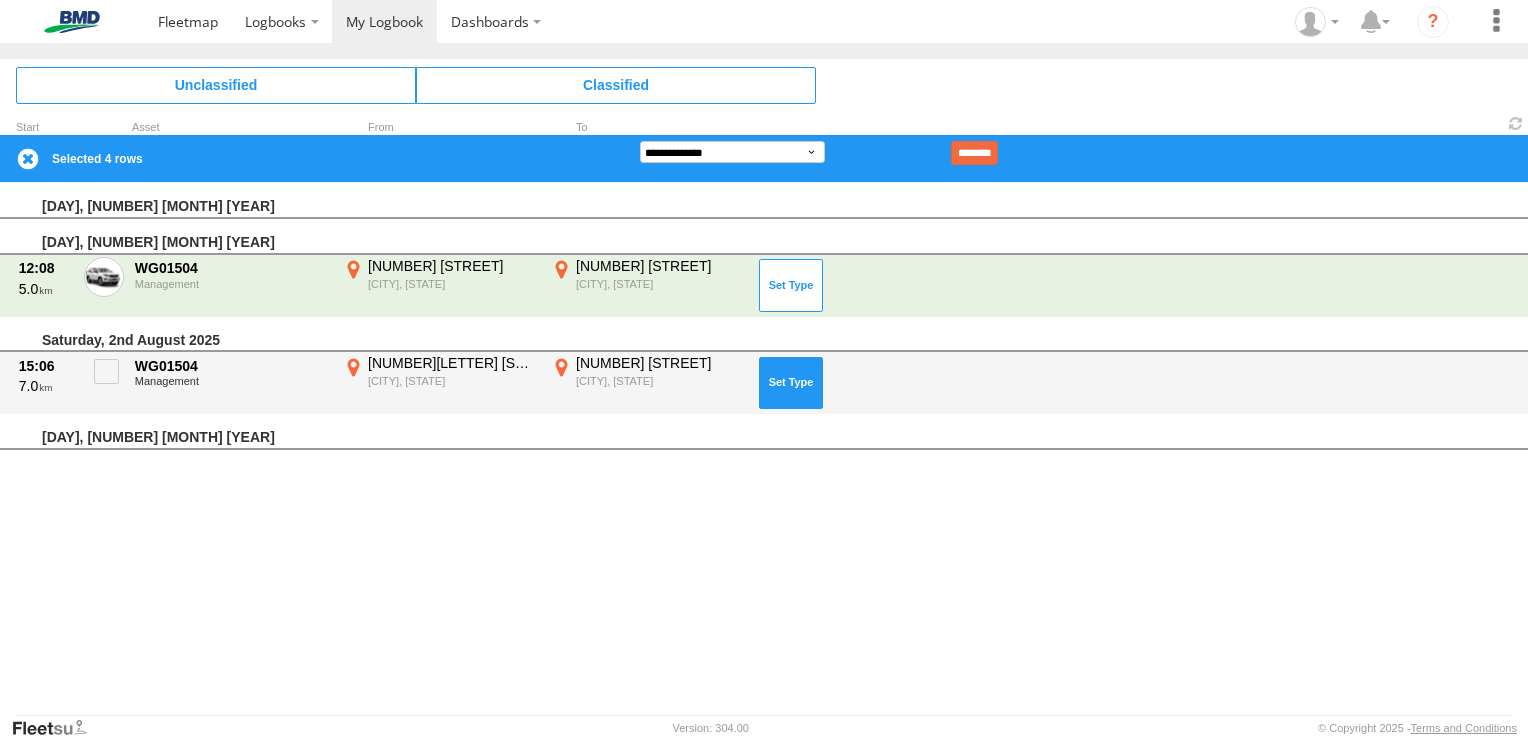 click at bounding box center (791, 383) 